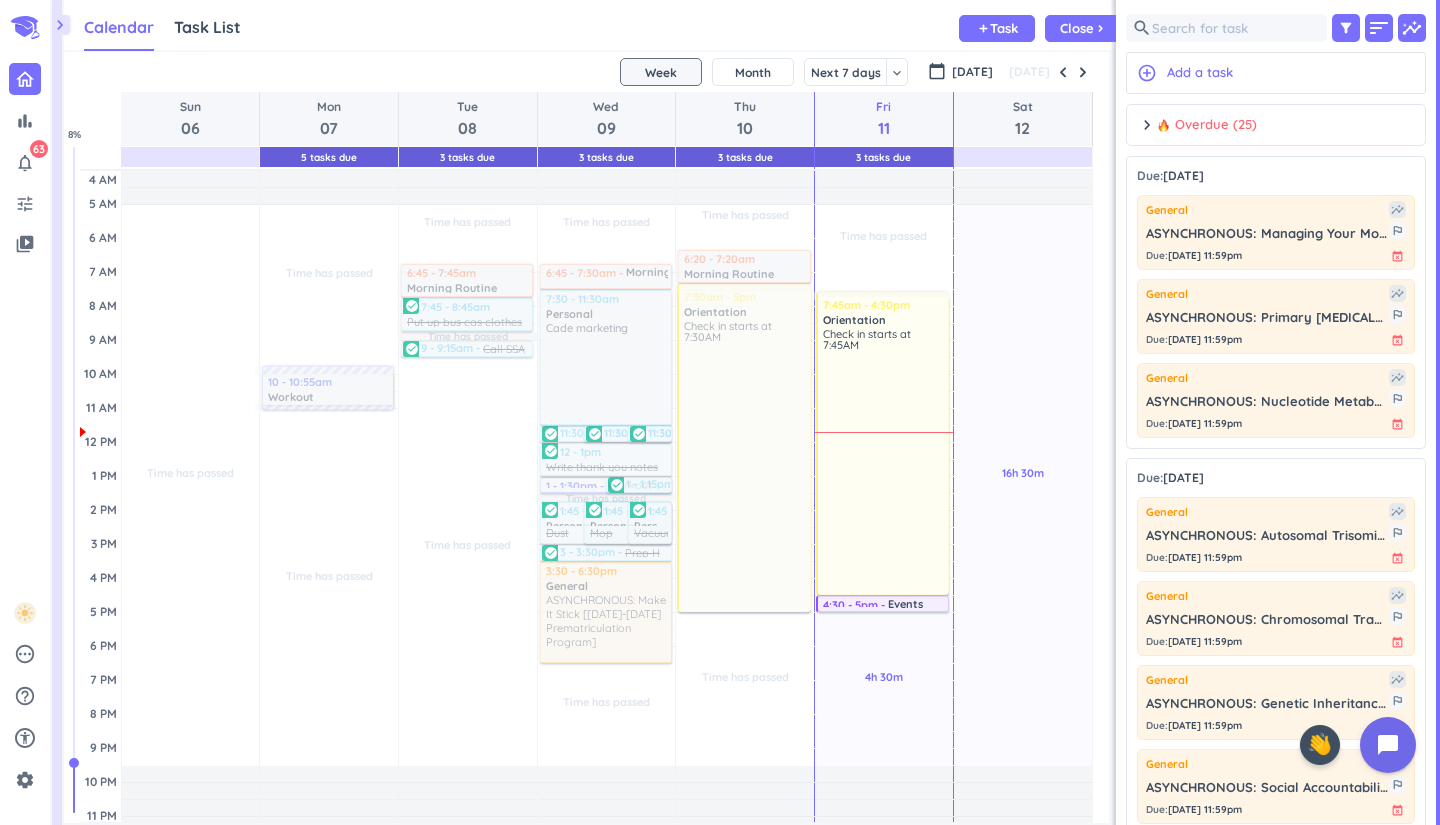 scroll, scrollTop: 0, scrollLeft: 0, axis: both 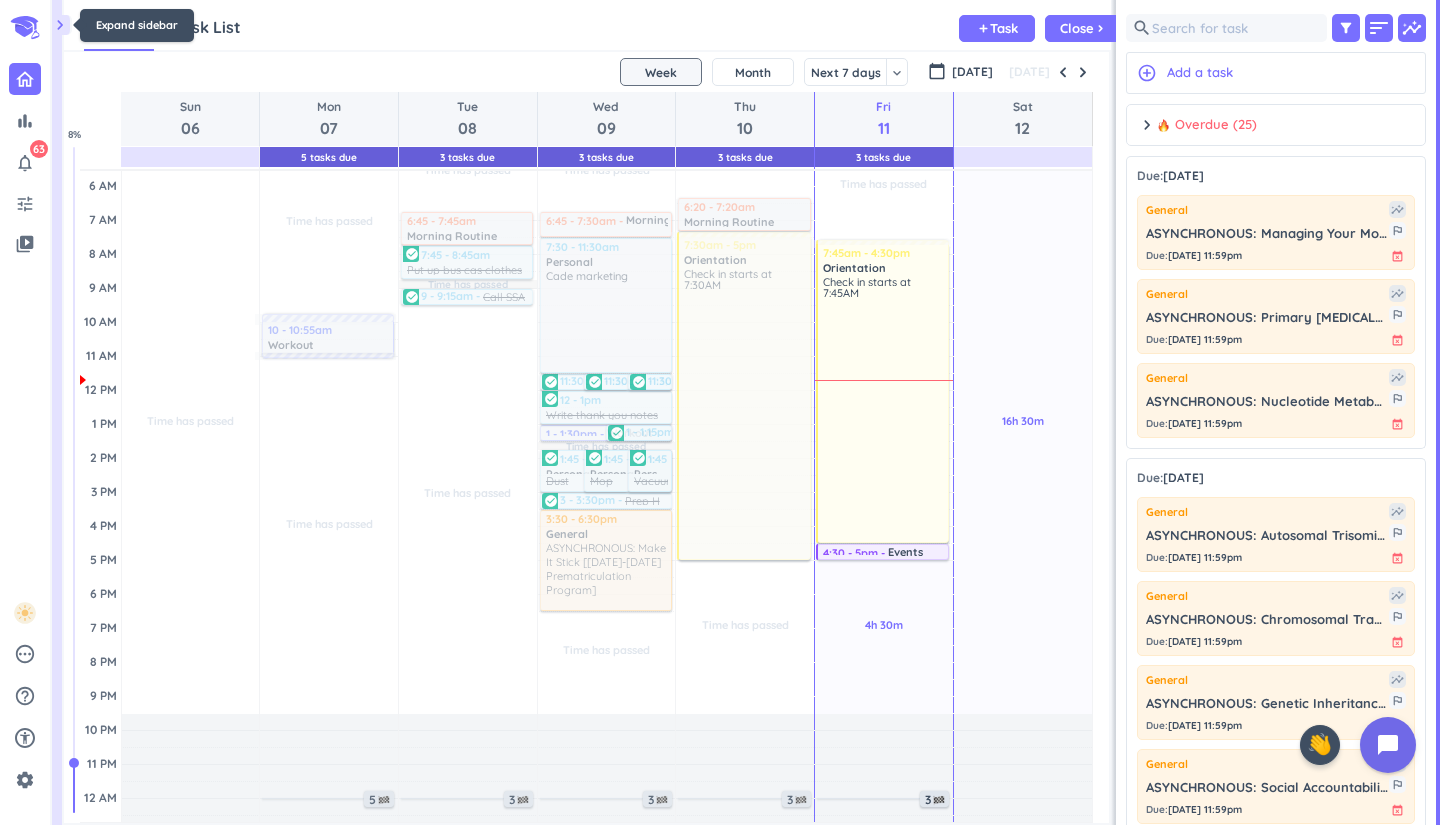 click on "chevron_right" at bounding box center [60, 25] 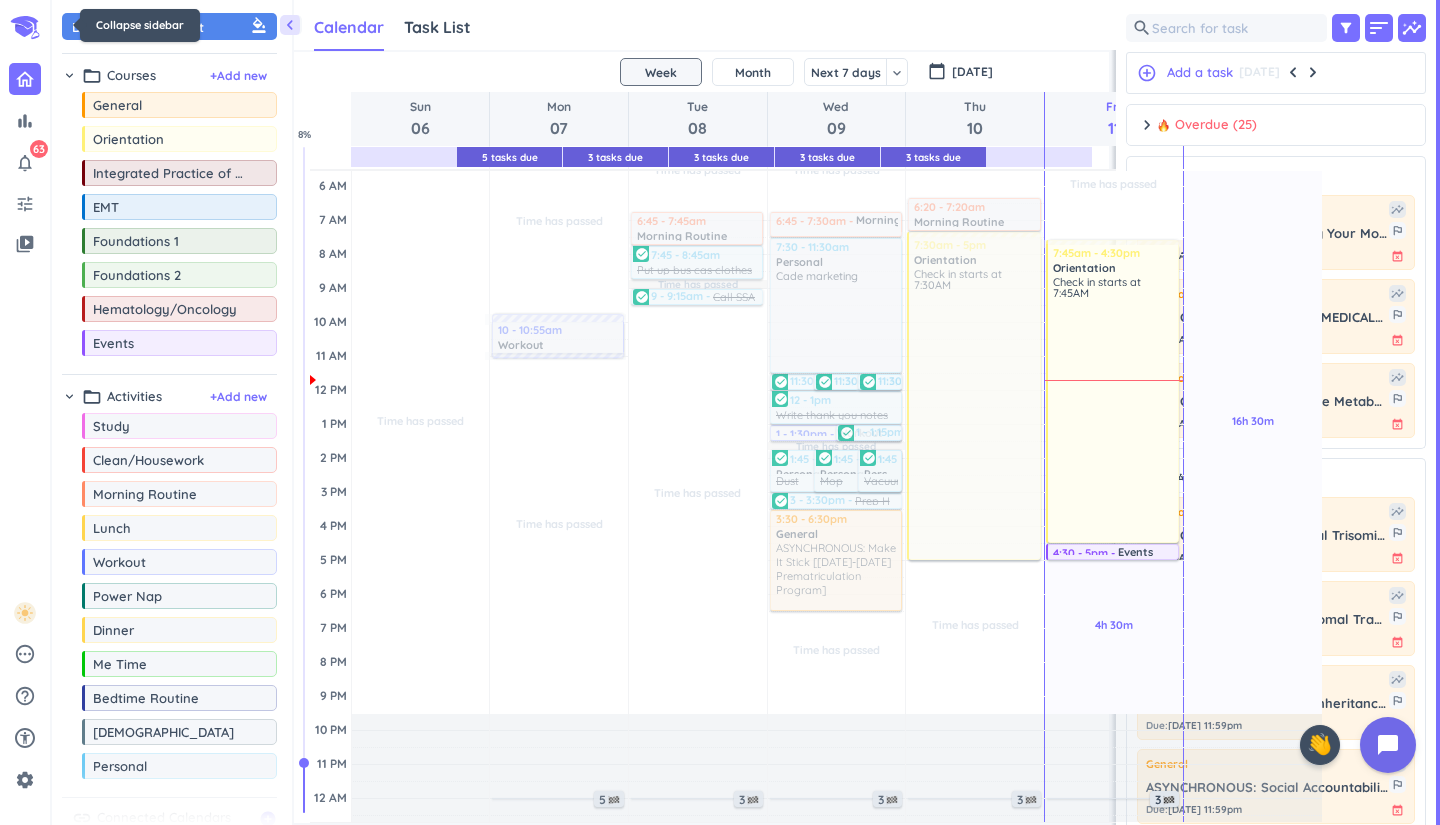 click on "Drag a custom event format_color_fill" at bounding box center [172, 26] 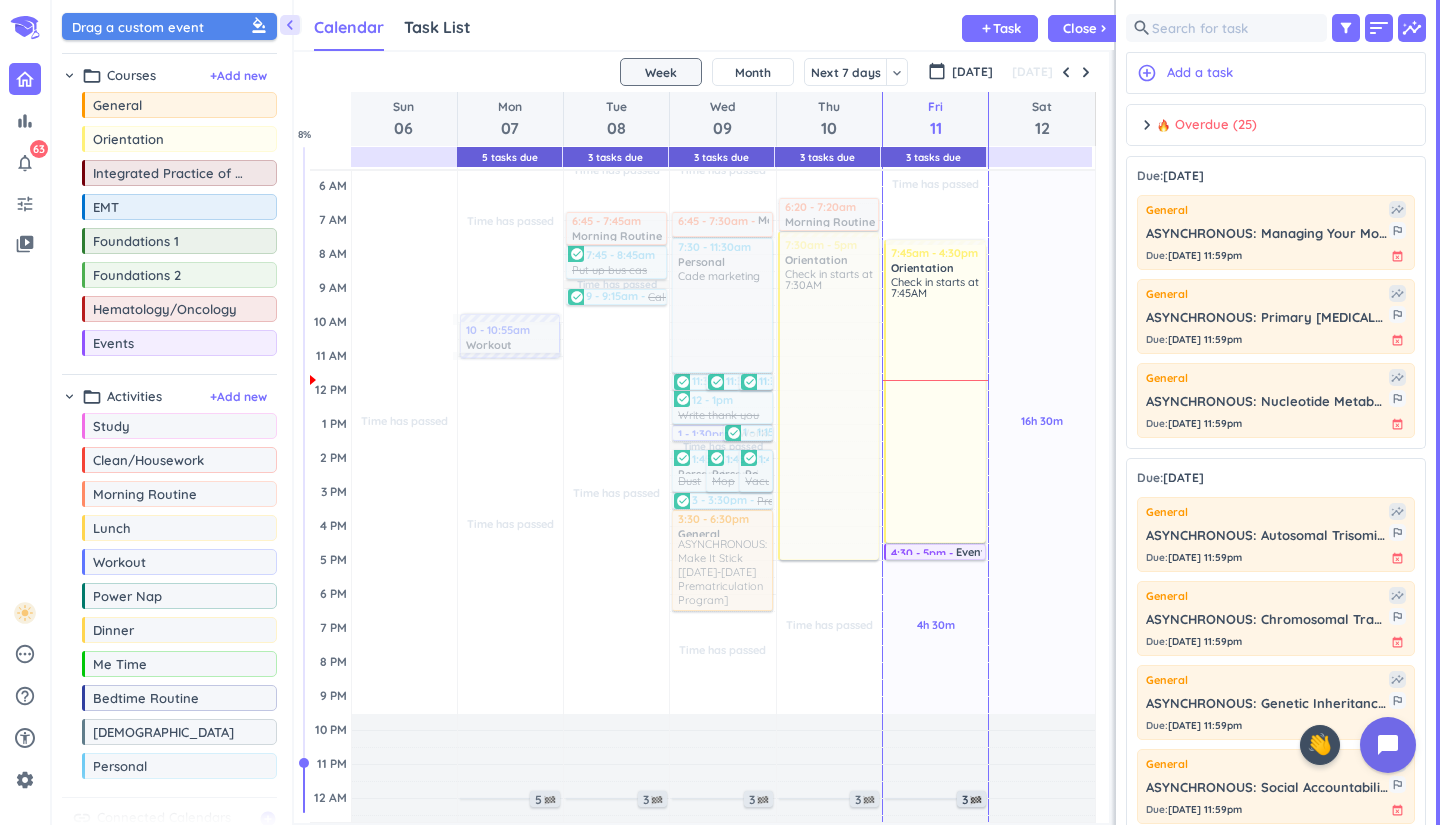 scroll, scrollTop: 771, scrollLeft: 815, axis: both 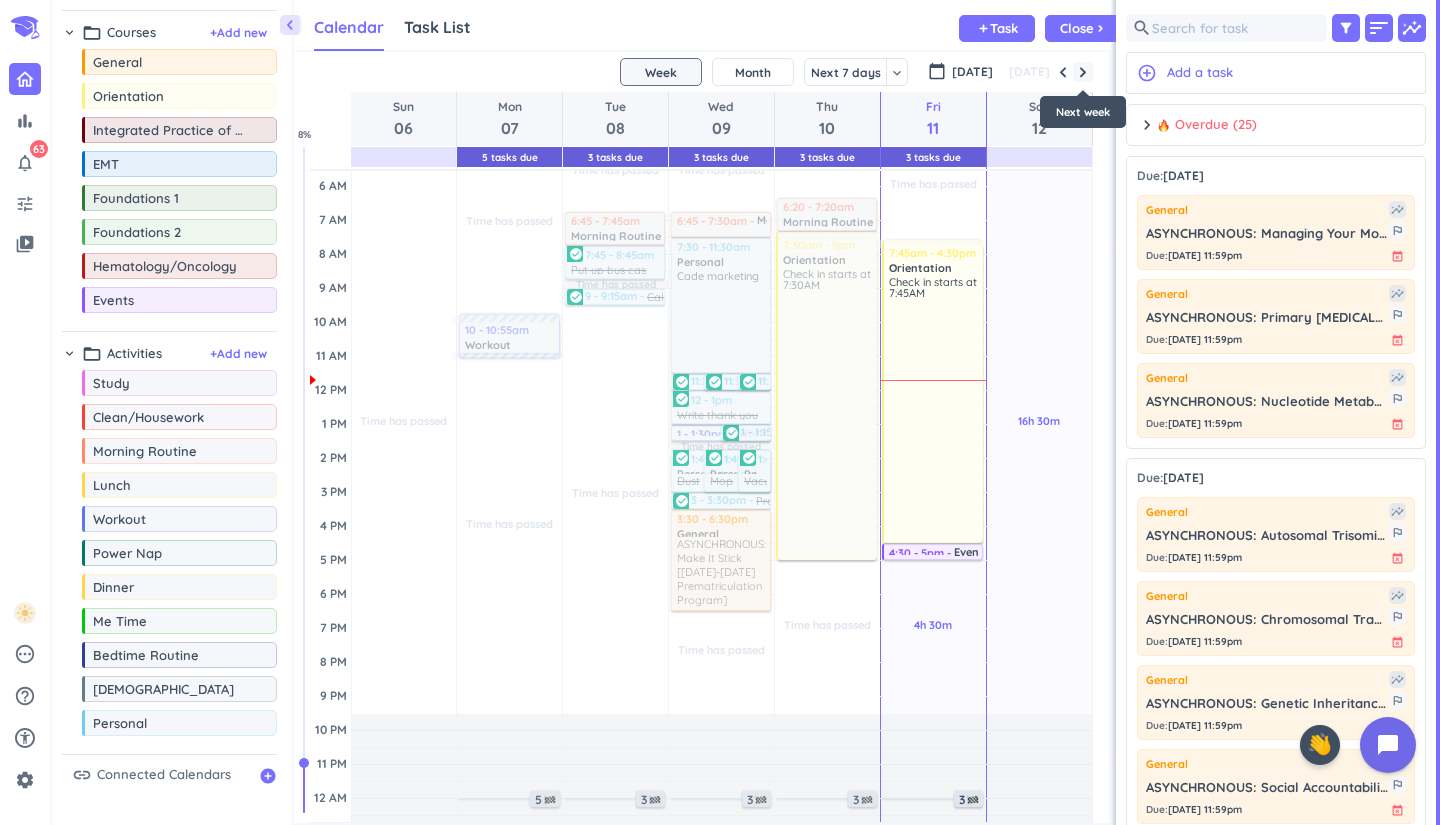 click at bounding box center [1083, 72] 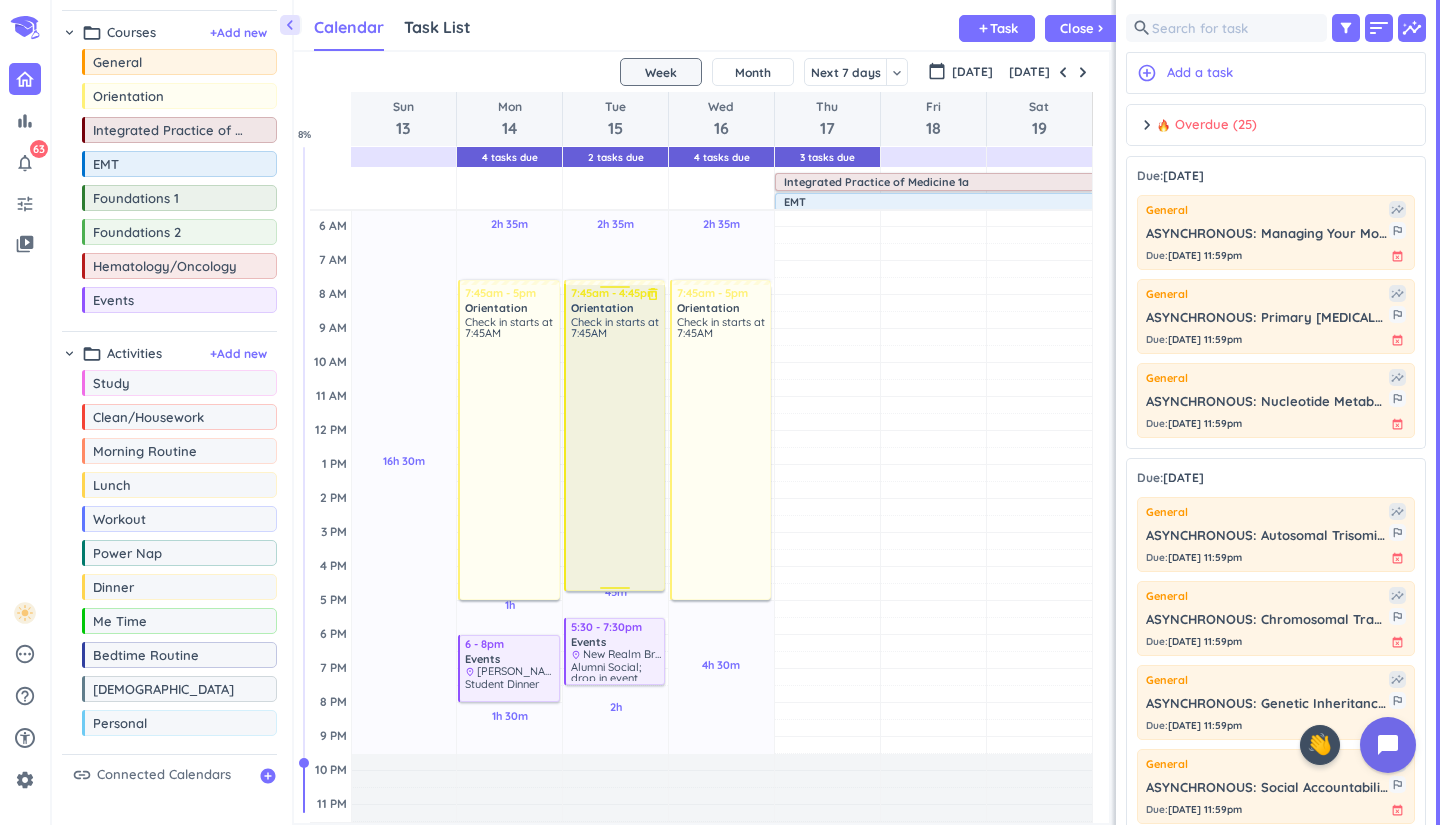 scroll, scrollTop: 83, scrollLeft: 0, axis: vertical 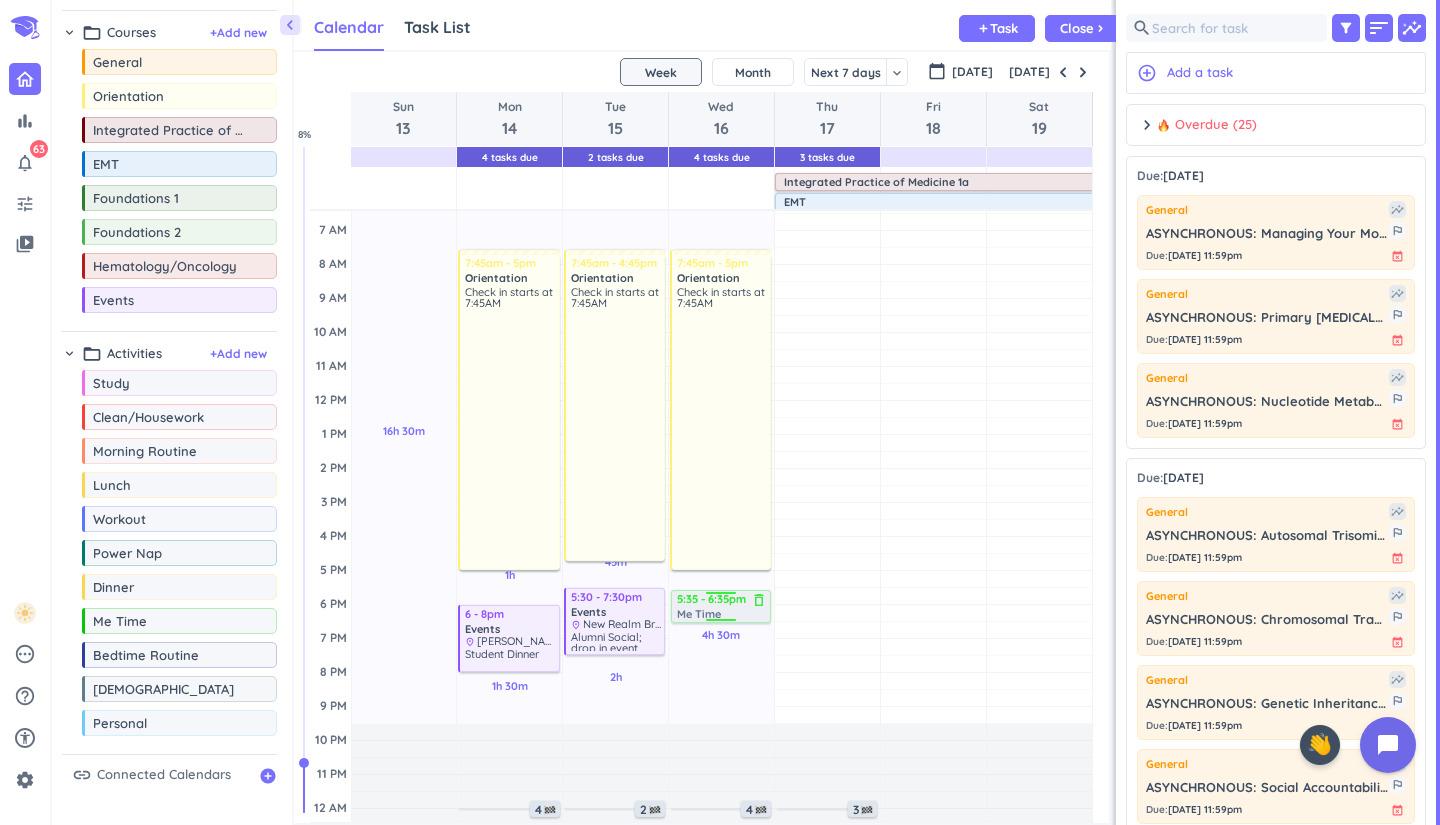 click on "chevron_left Drag a custom event format_color_fill chevron_right folder_open Courses   +  Add new drag_indicator General more_horiz drag_indicator Orientation more_horiz drag_indicator Integrated Practice of Medicine 1a more_horiz drag_indicator EMT more_horiz drag_indicator Foundations 1 more_horiz drag_indicator Foundations 2 more_horiz drag_indicator Hematology/Oncology more_horiz drag_indicator Events more_horiz chevron_right folder_open Activities   +  Add new drag_indicator Study more_horiz drag_indicator Clean/Housework more_horiz drag_indicator Morning Routine more_horiz drag_indicator Lunch more_horiz drag_indicator Workout more_horiz drag_indicator Power Nap more_horiz drag_indicator Dinner more_horiz drag_indicator Me Time more_horiz drag_indicator Bedtime Routine more_horiz drag_indicator Church more_horiz drag_indicator Personal more_horiz link Connected Calendars add_circle Calendar Task List Calendar keyboard_arrow_down add Task Close chevron_right 4   Tasks   Due 2   Tasks   Due 4   Tasks   3" at bounding box center (746, 412) 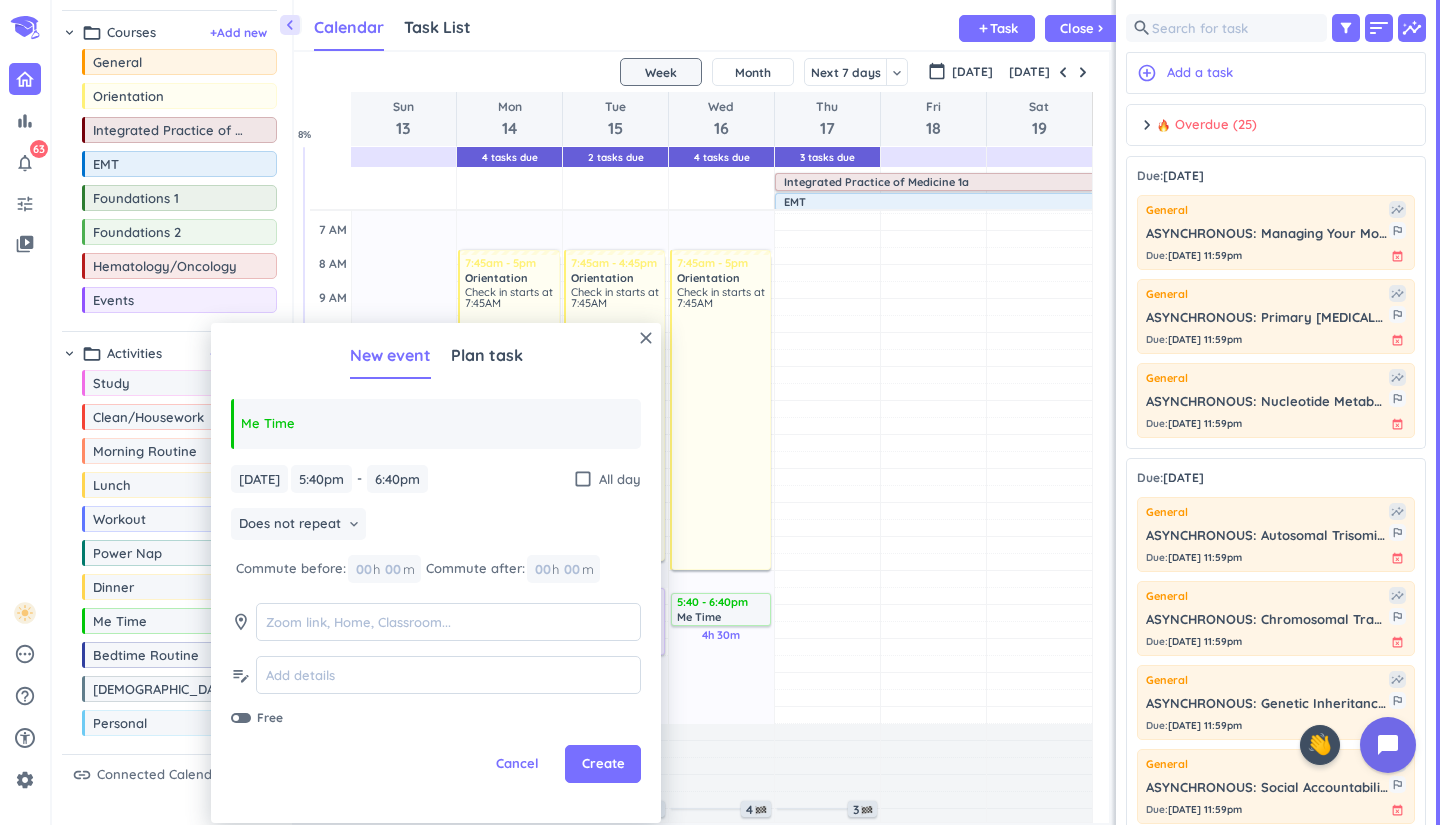 click on "close New event Plan task Me Time Wed, Jul 16 Wed, Jul 16   5:40pm 5:40pm - 6:40pm 6:40pm check_box_outline_blank All day Does not repeat keyboard_arrow_down Commute before: 00 h 00 m Commute after: 00 h 00 m room edit_note Free Cancel Create" at bounding box center (436, 573) 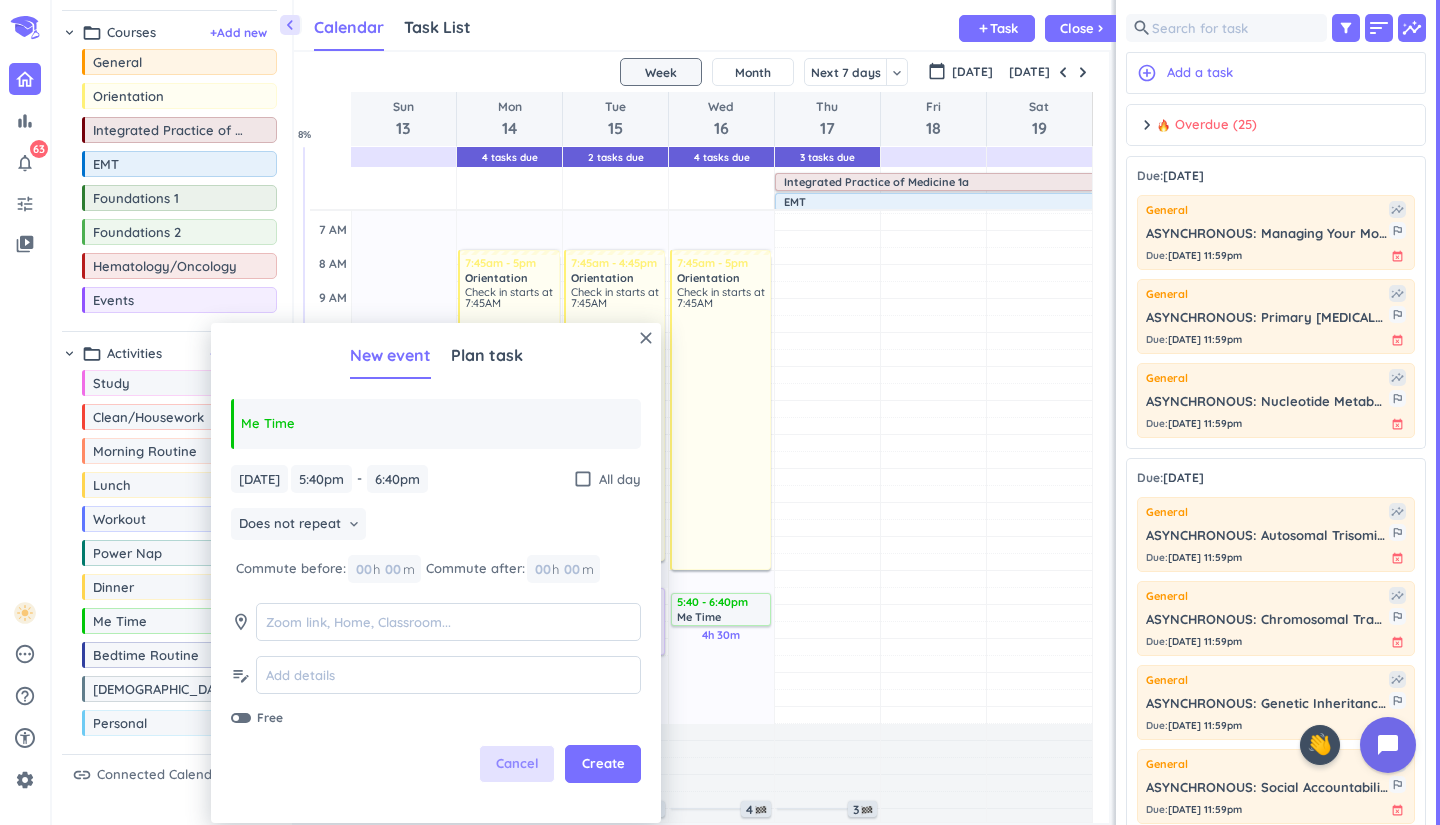 click on "Cancel" at bounding box center (517, 764) 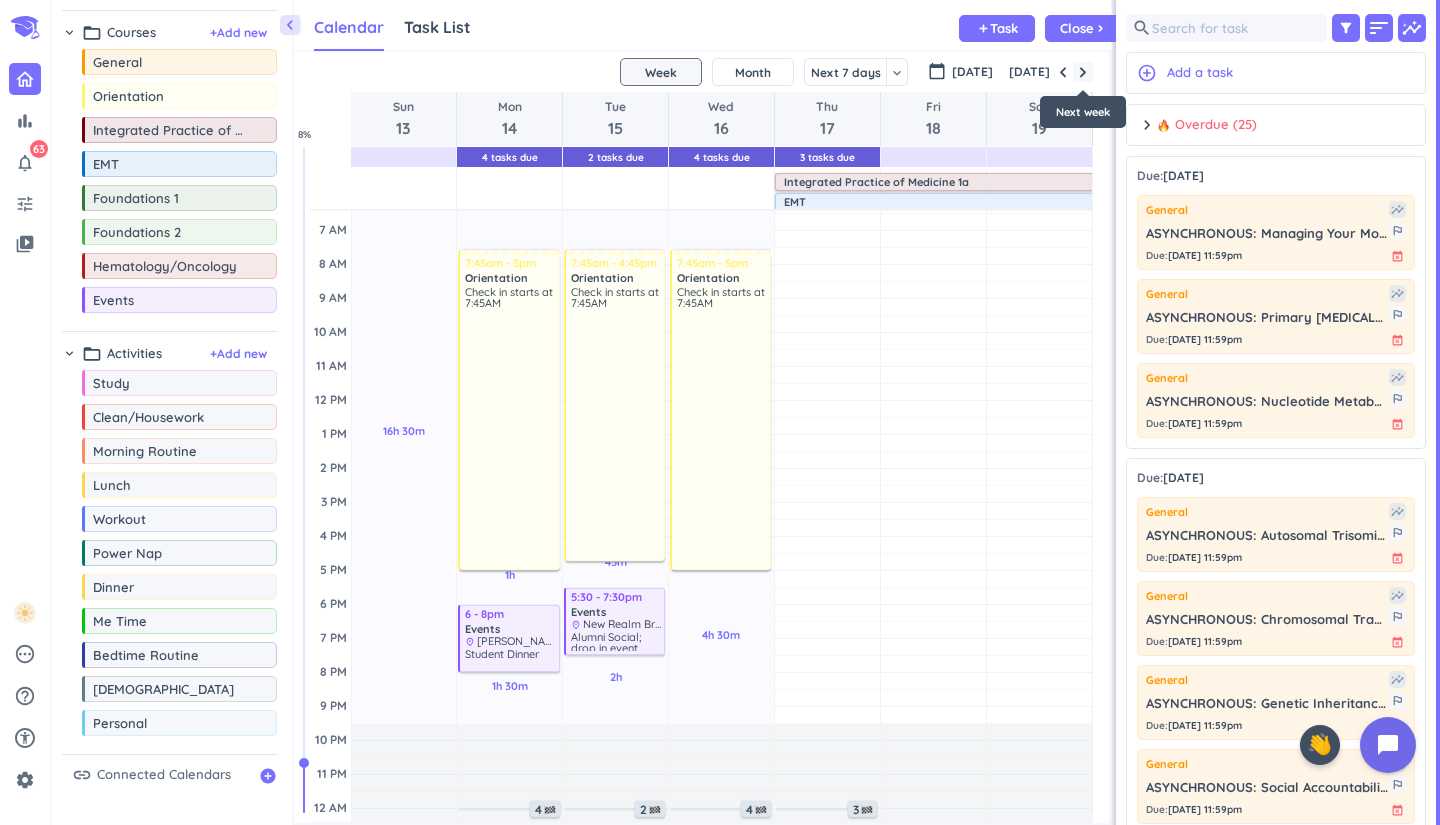 click at bounding box center [1083, 72] 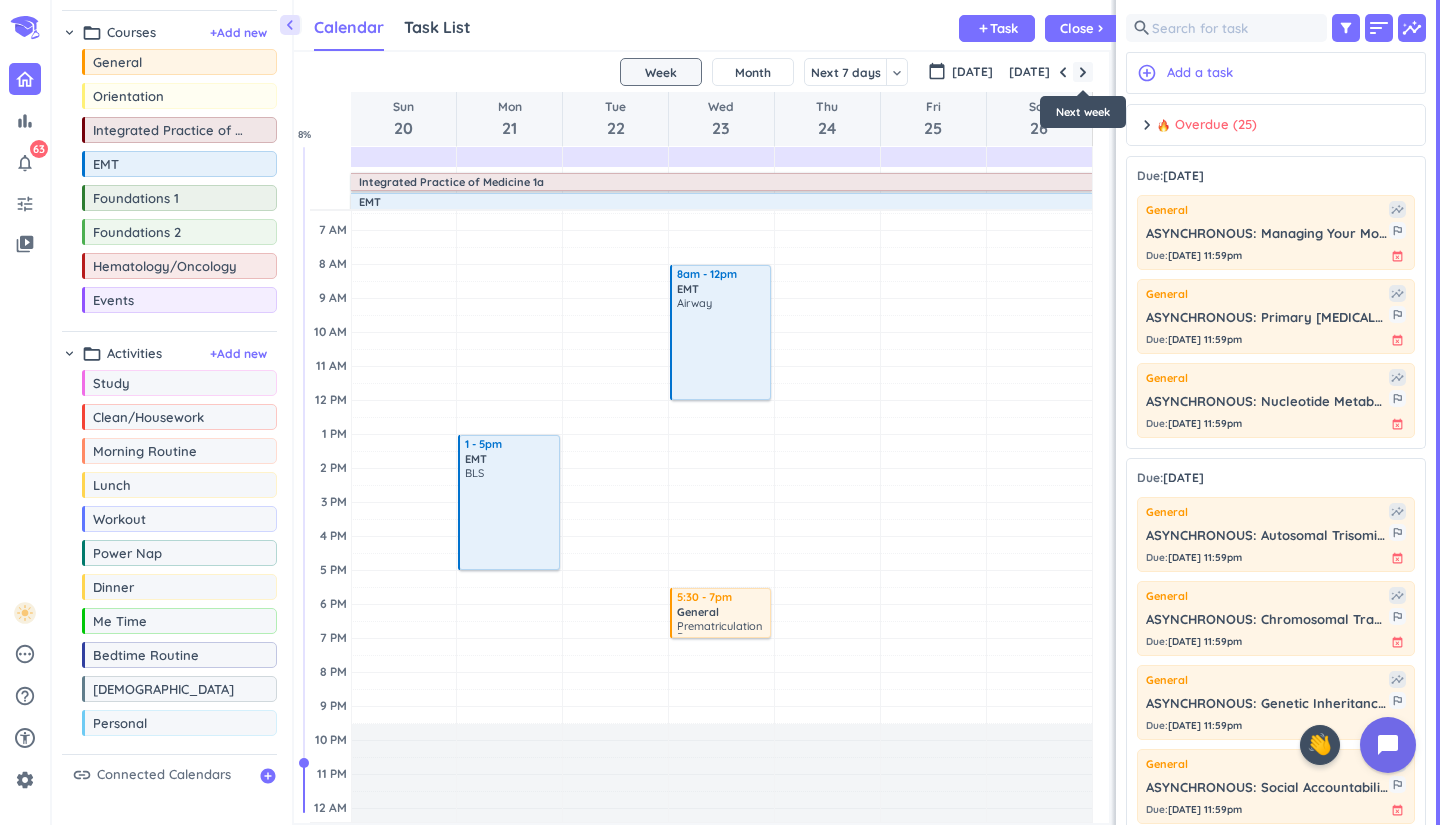 scroll, scrollTop: 52, scrollLeft: 0, axis: vertical 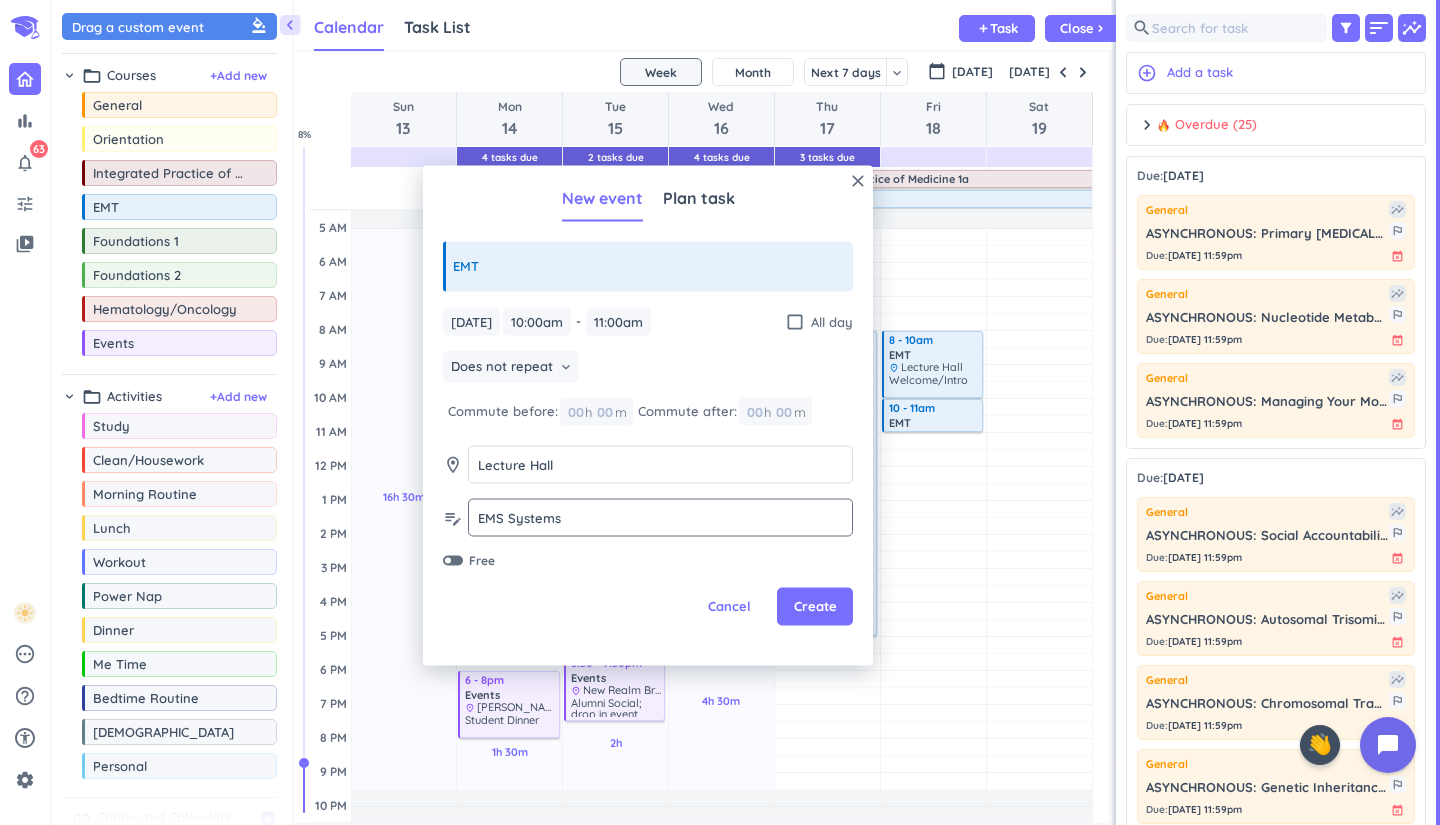 click on "EMS Systems" at bounding box center (660, 517) 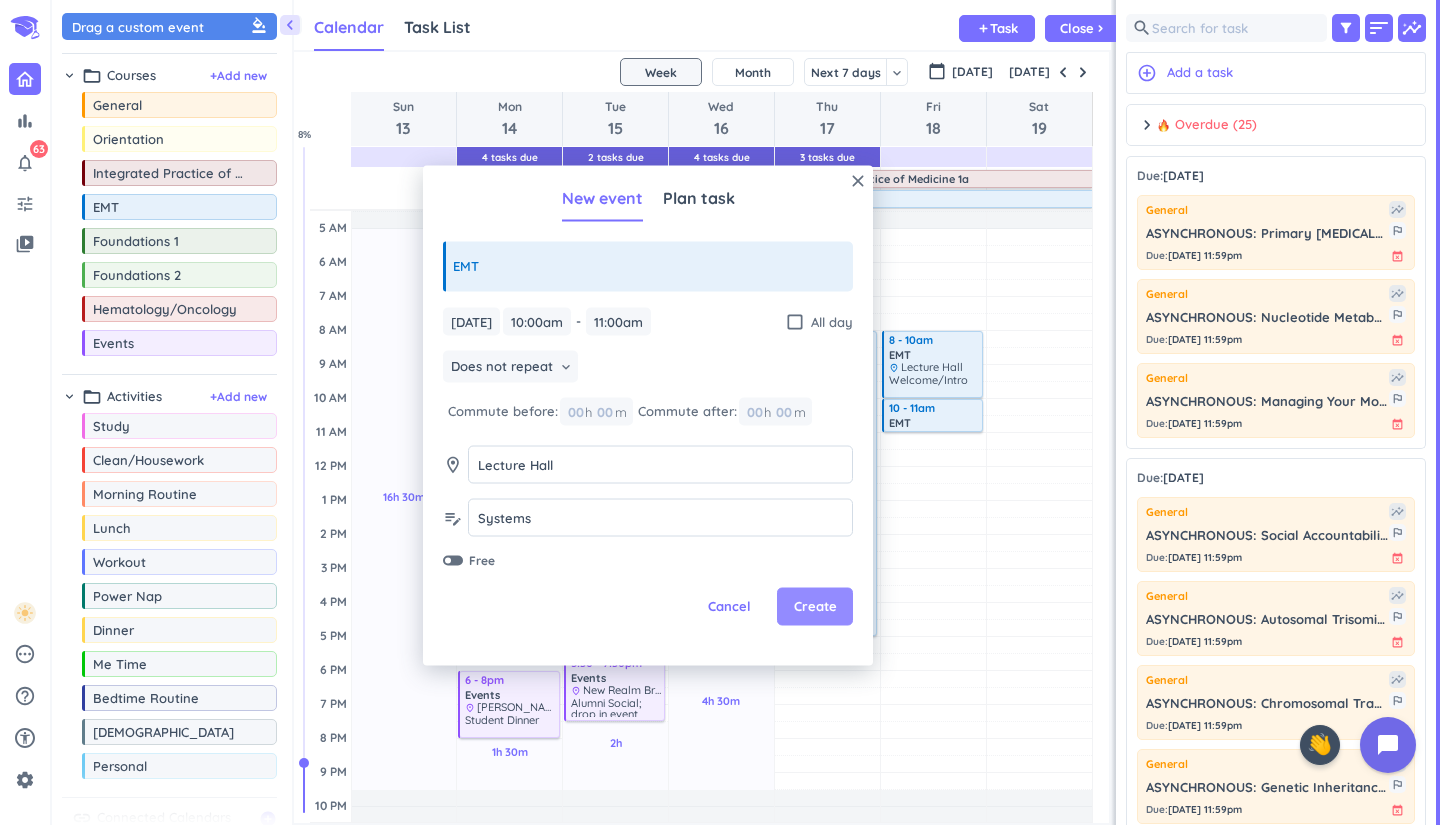 type on "Systems" 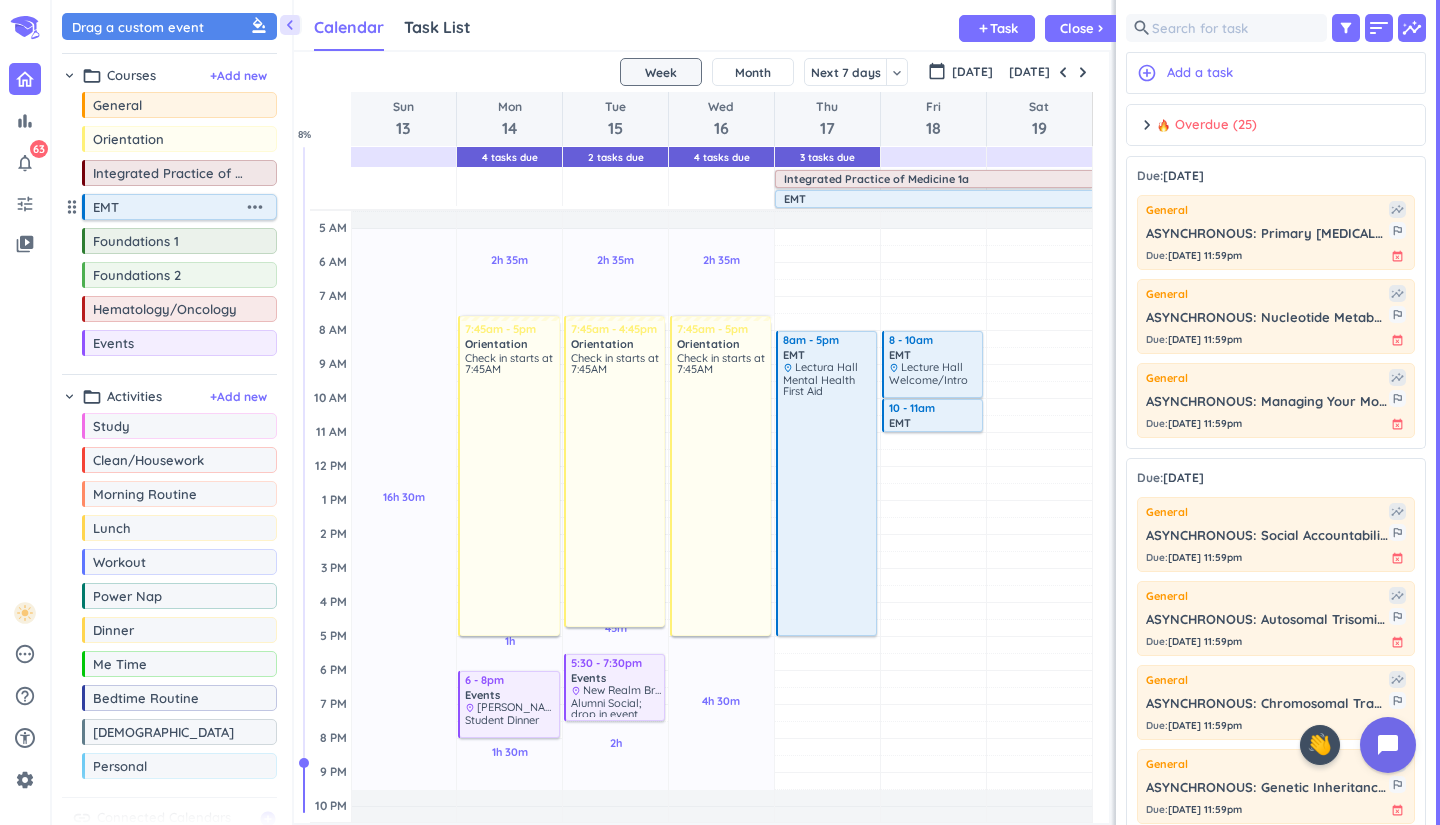 click on "more_horiz" at bounding box center (255, 207) 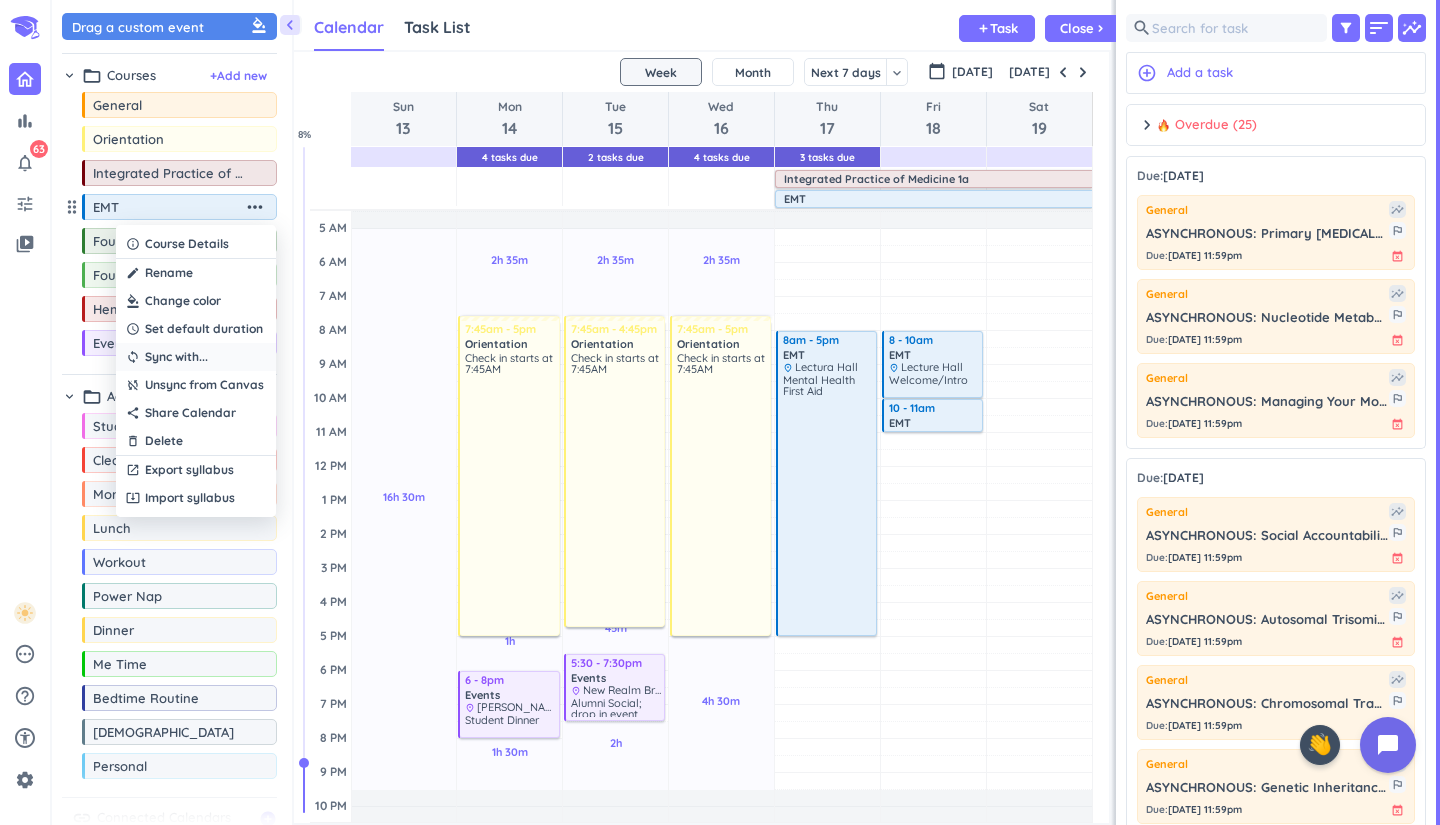 click on "sync Sync with ..." at bounding box center (196, 357) 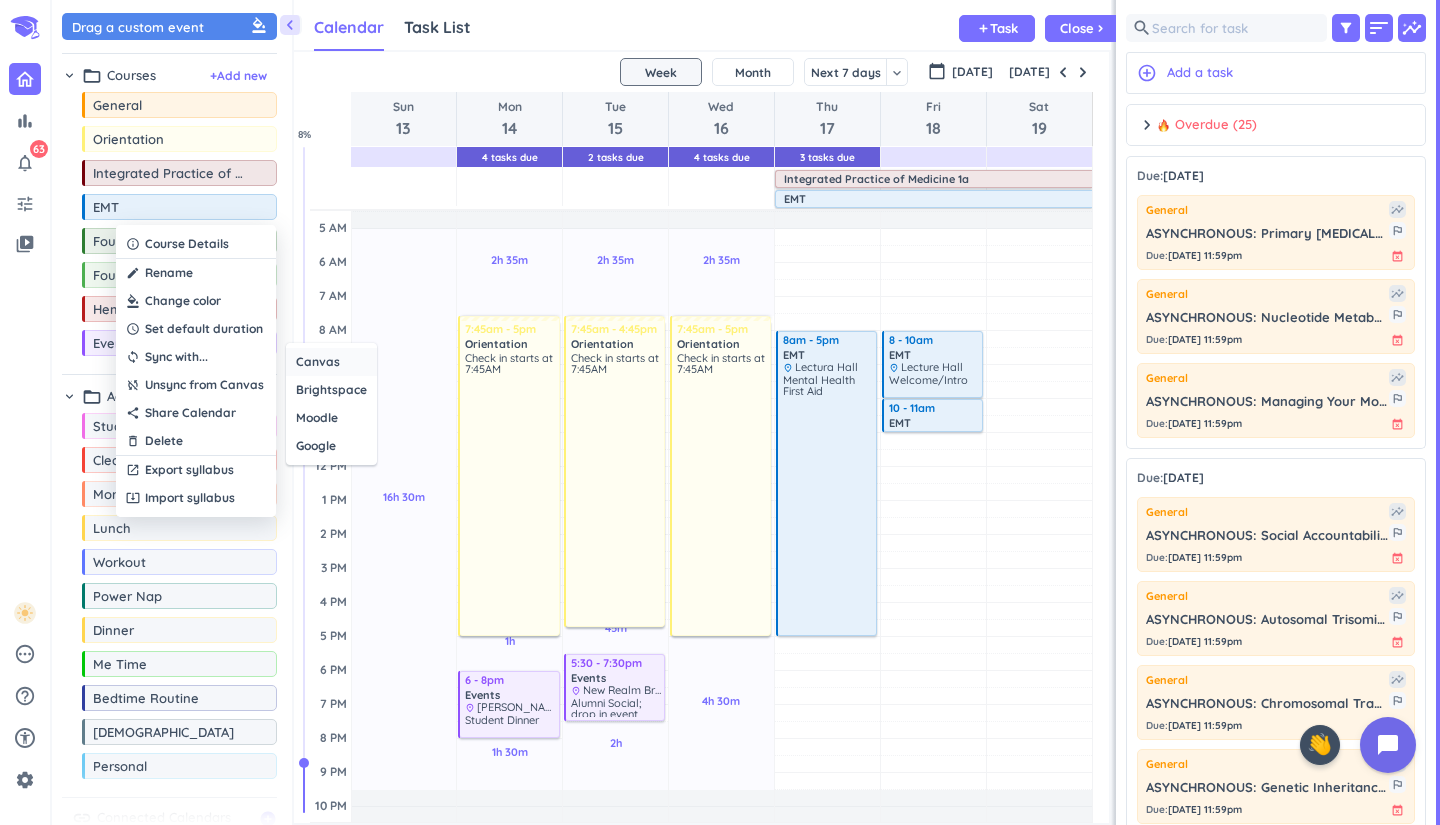 click on "Canvas" at bounding box center (318, 362) 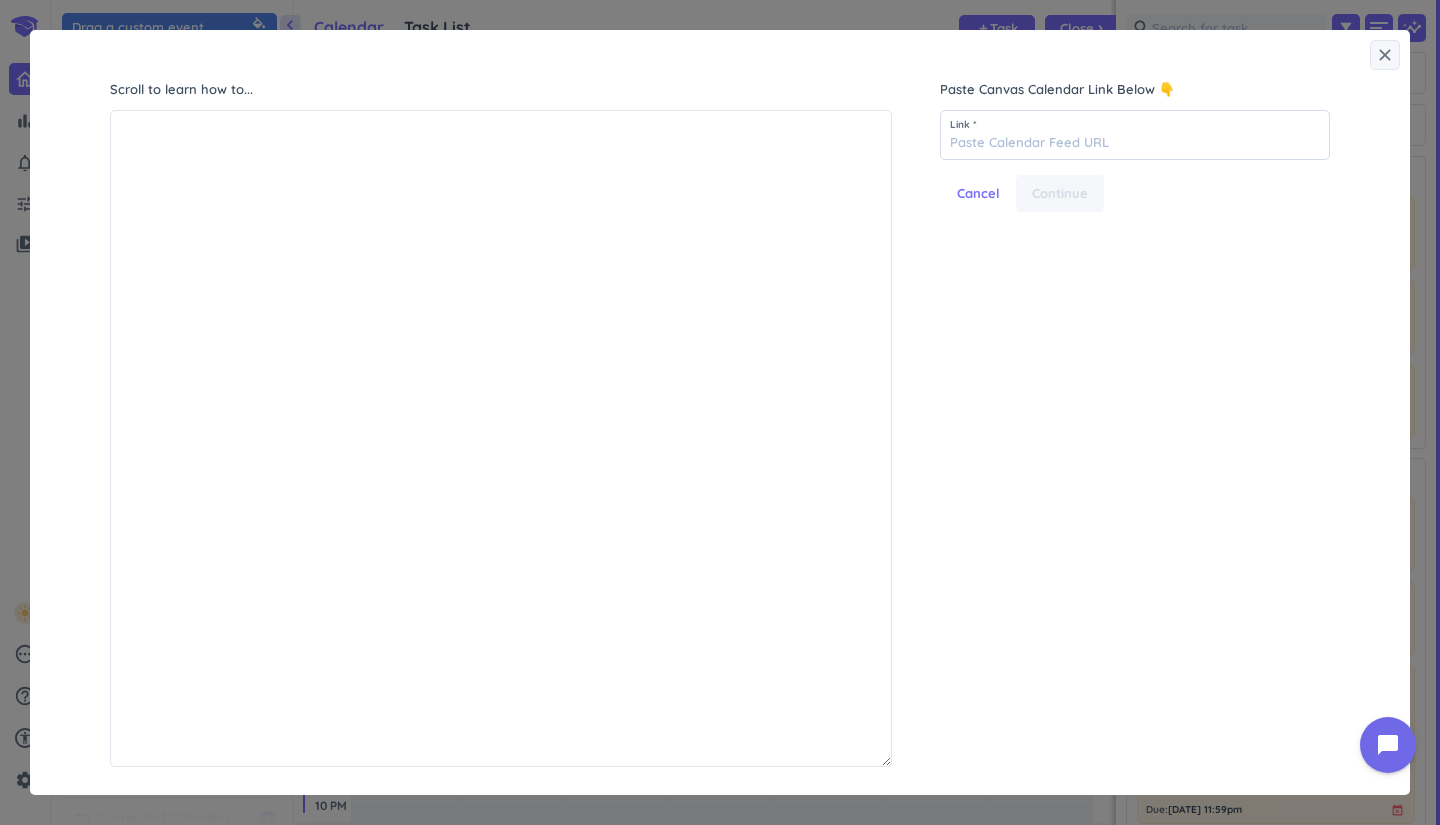 scroll, scrollTop: 1, scrollLeft: 1, axis: both 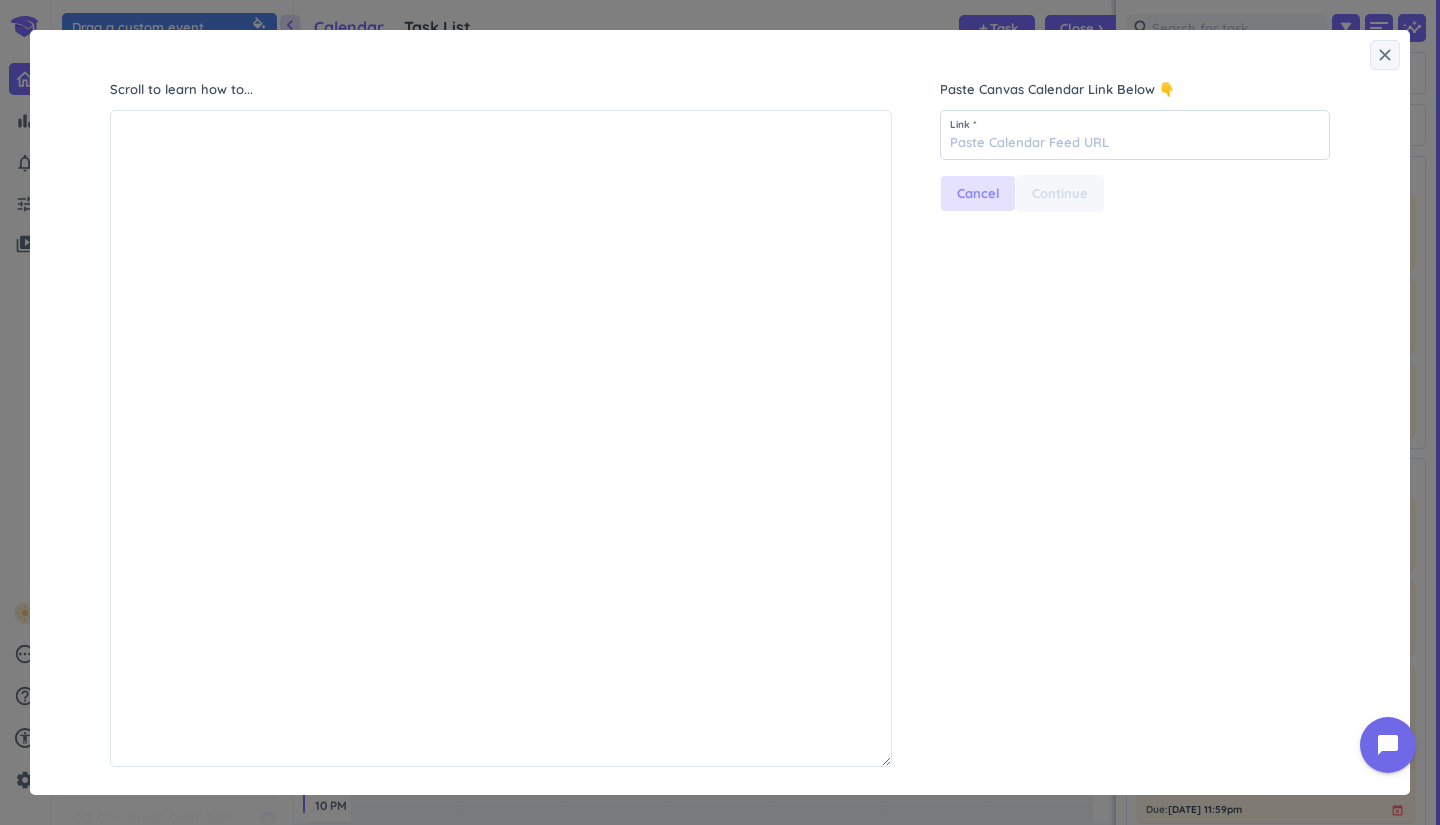 click on "Cancel" at bounding box center [978, 194] 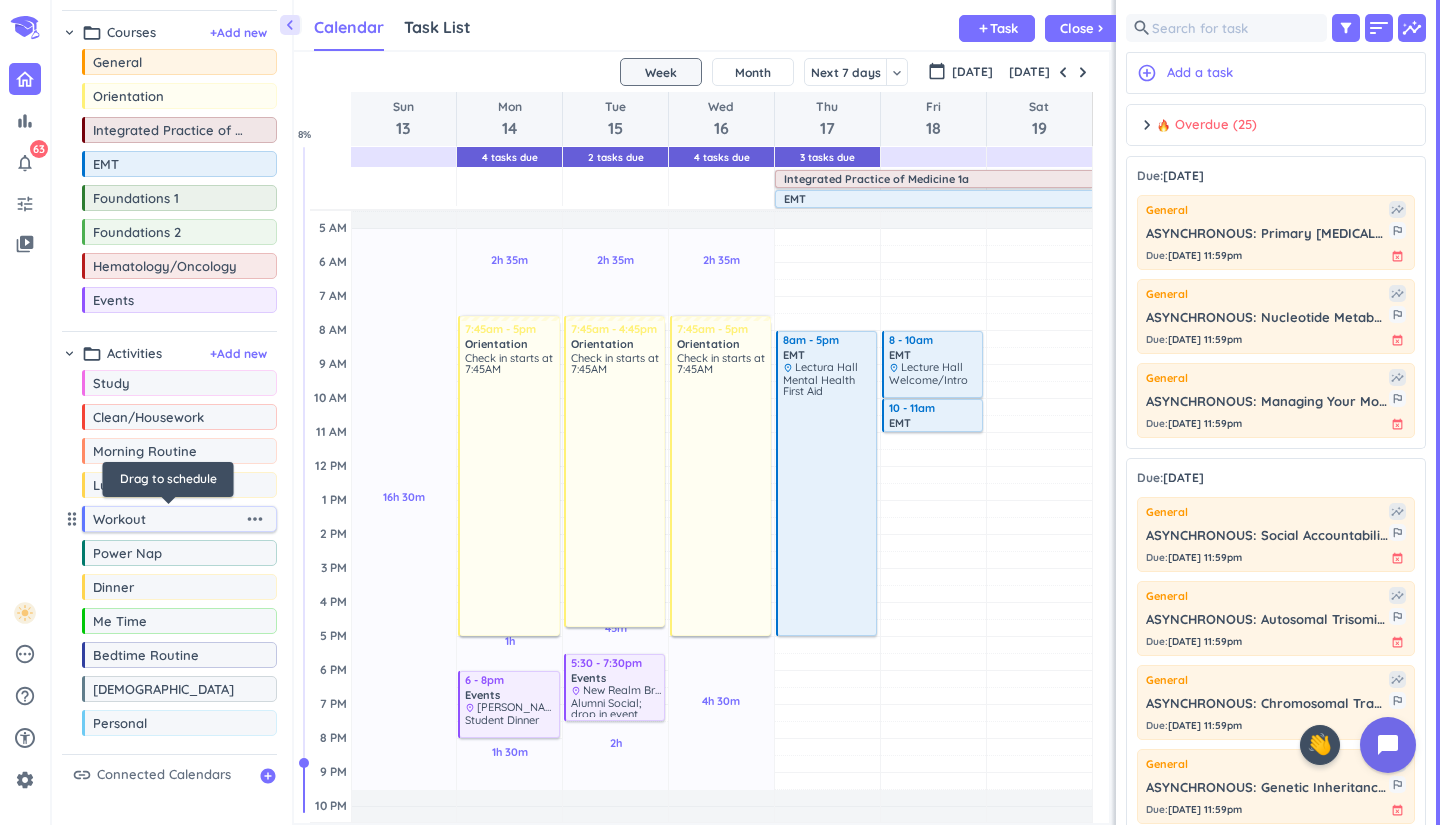 scroll, scrollTop: 43, scrollLeft: 0, axis: vertical 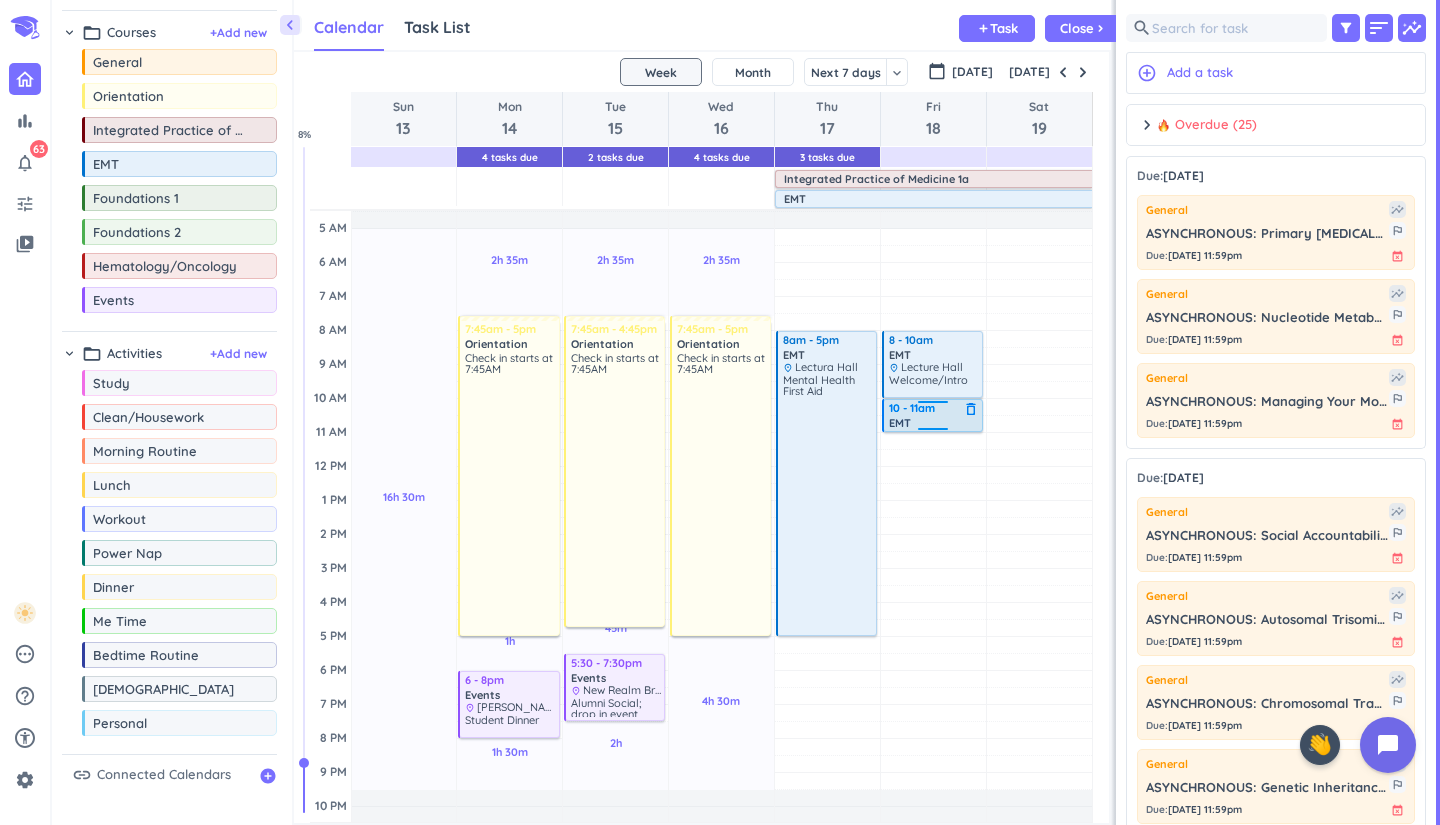 click on "EMT" at bounding box center [934, 422] 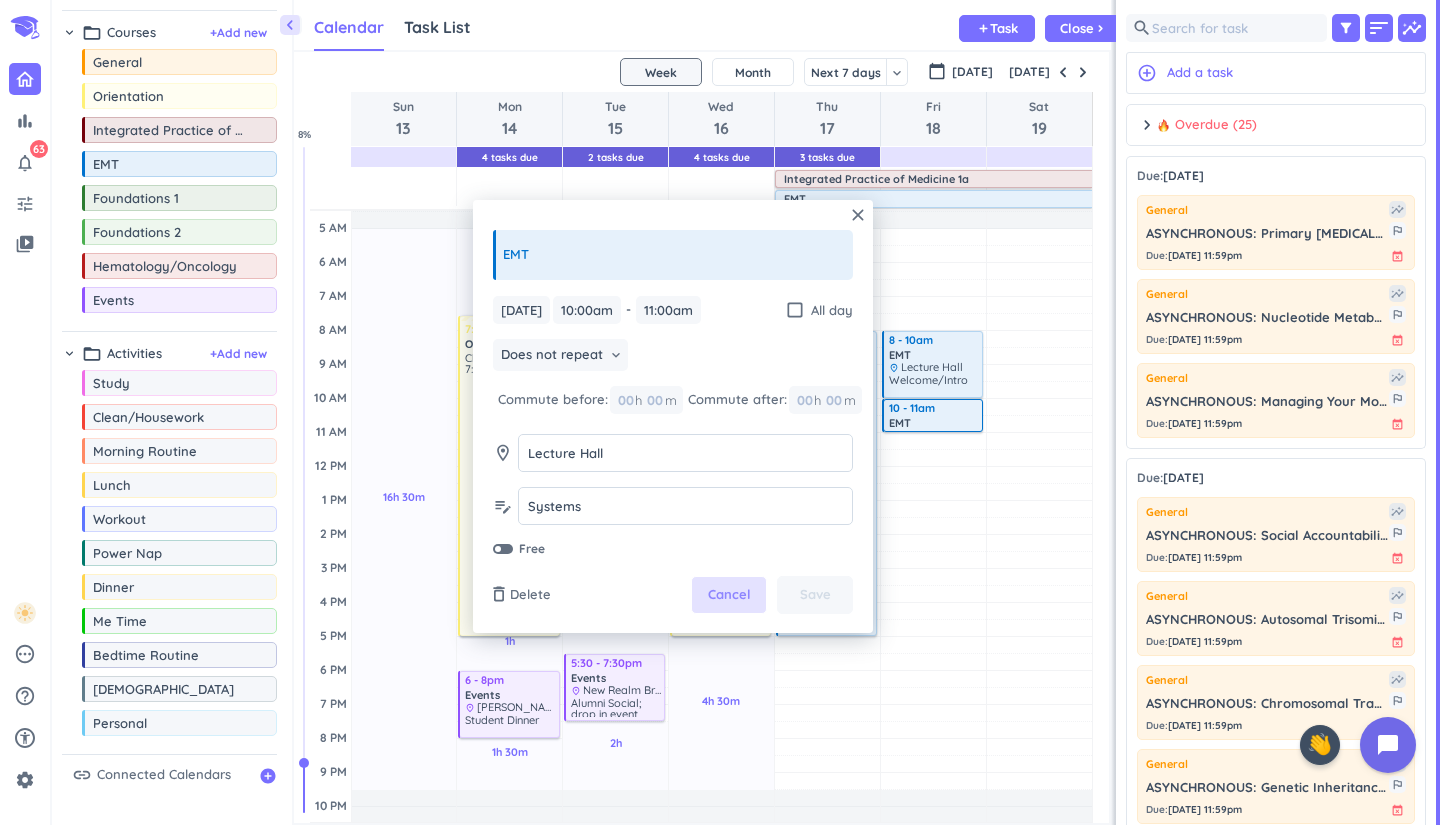 click on "Cancel" at bounding box center [729, 595] 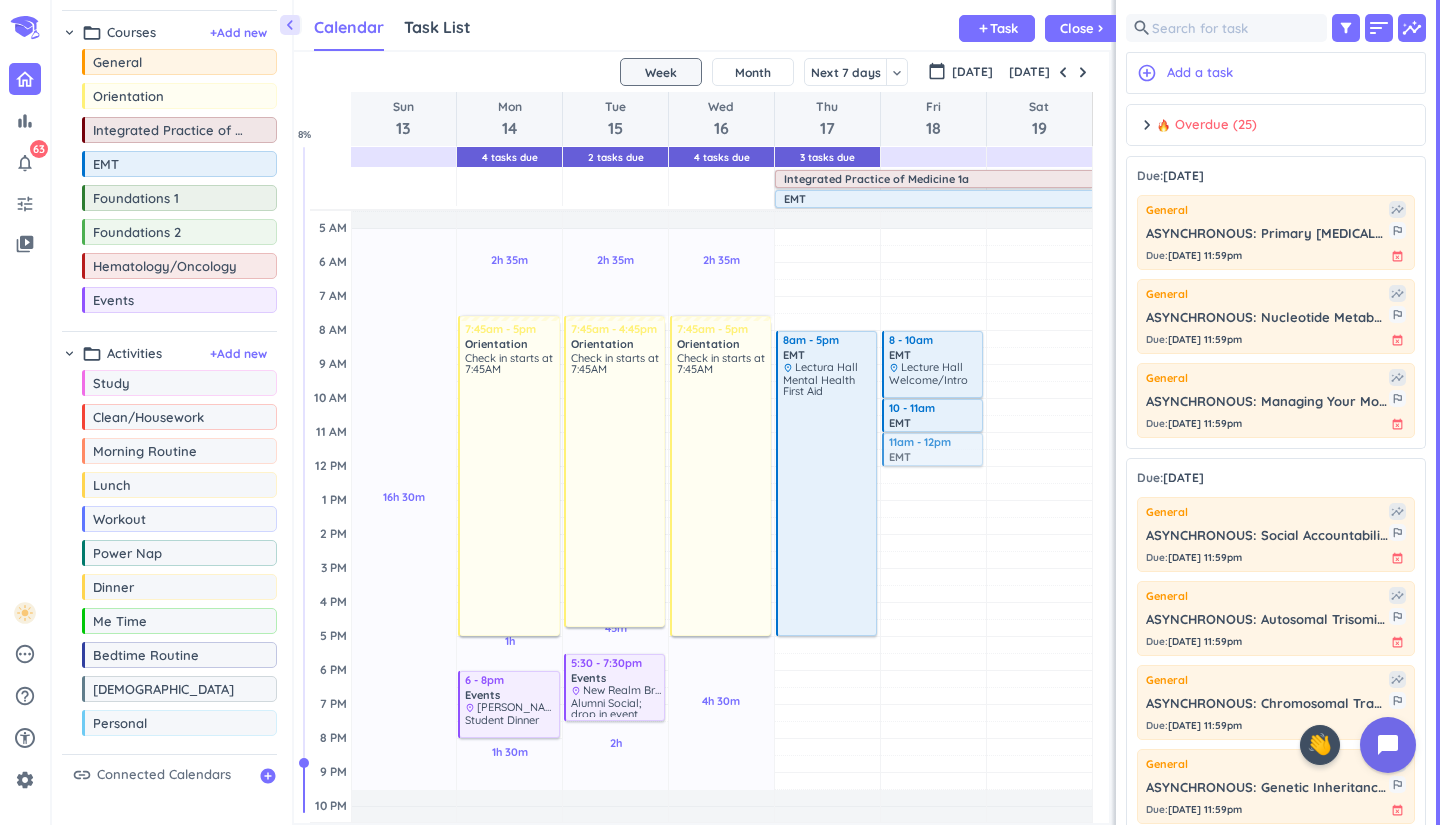drag, startPoint x: 187, startPoint y: 161, endPoint x: 966, endPoint y: 435, distance: 825.78265 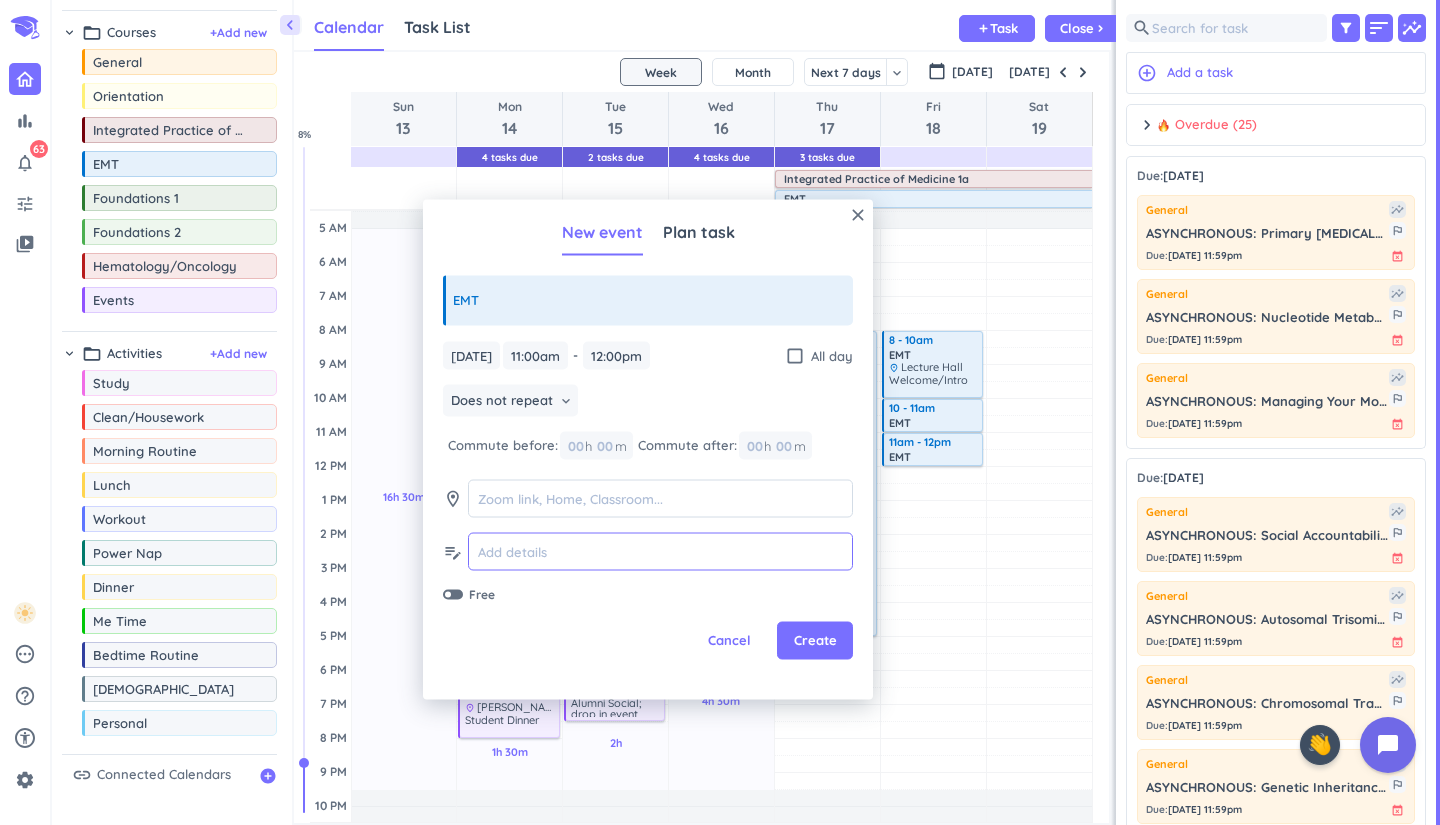 click at bounding box center (660, 551) 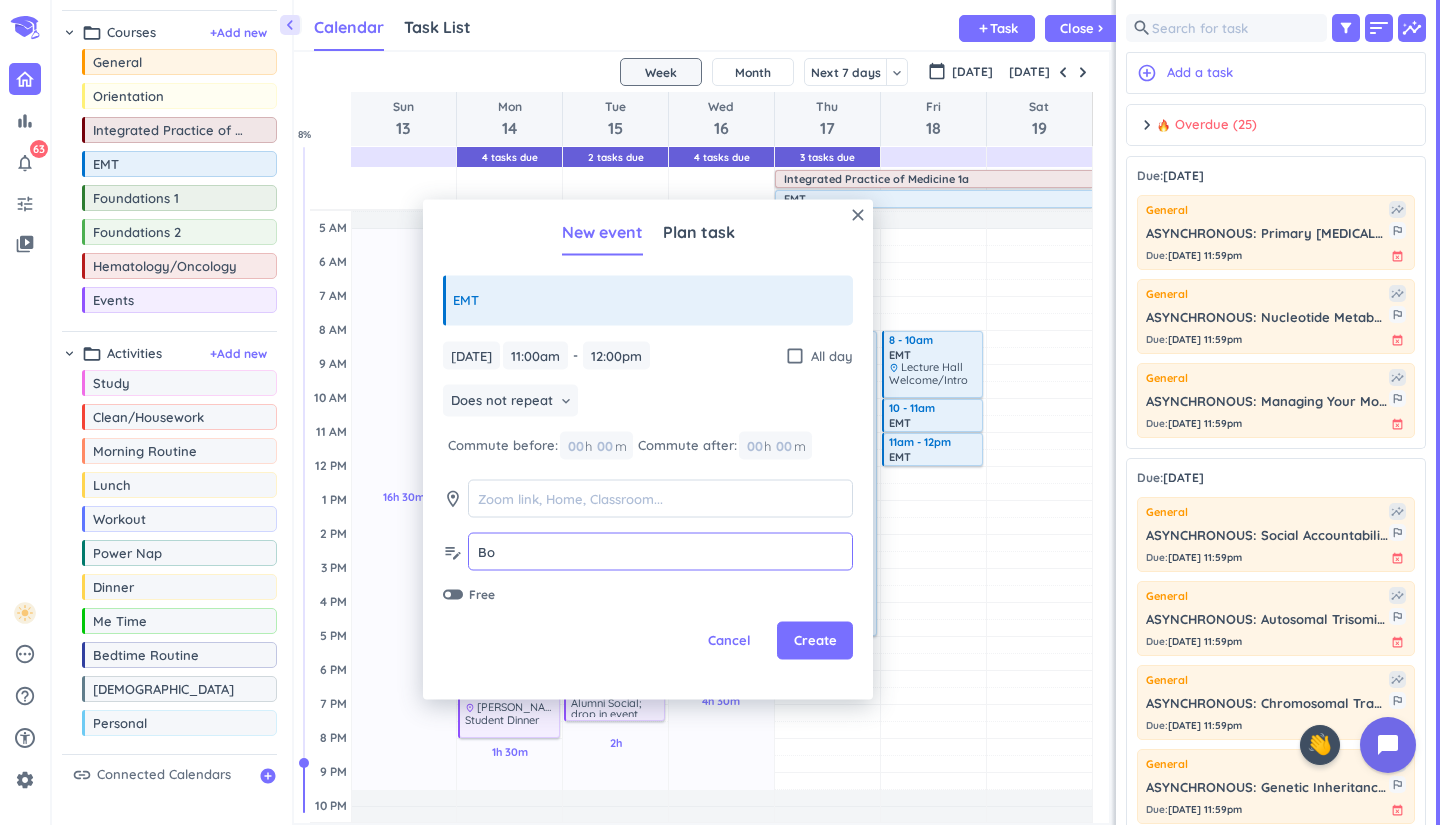 type on "B" 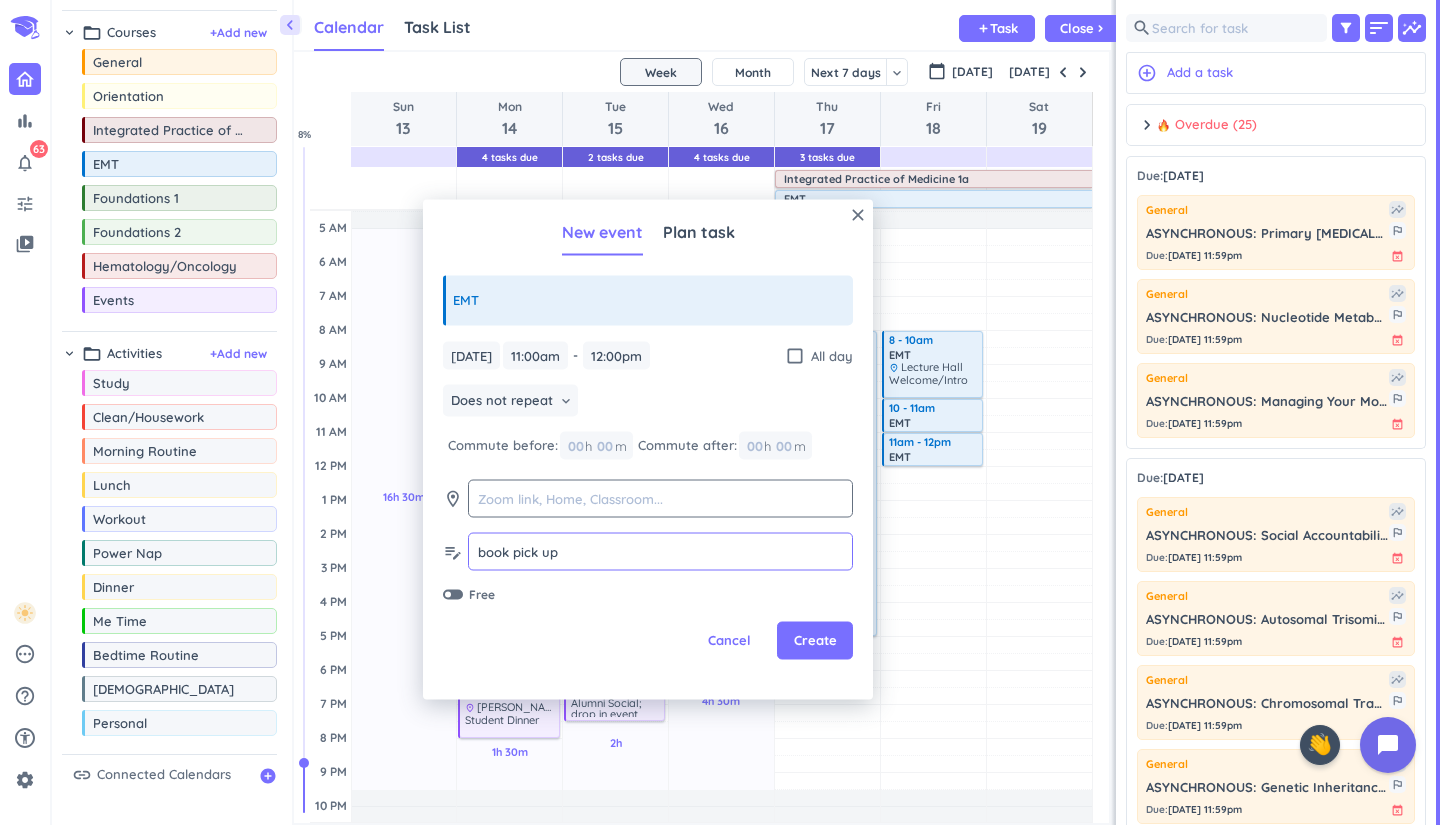 type on "book pick up" 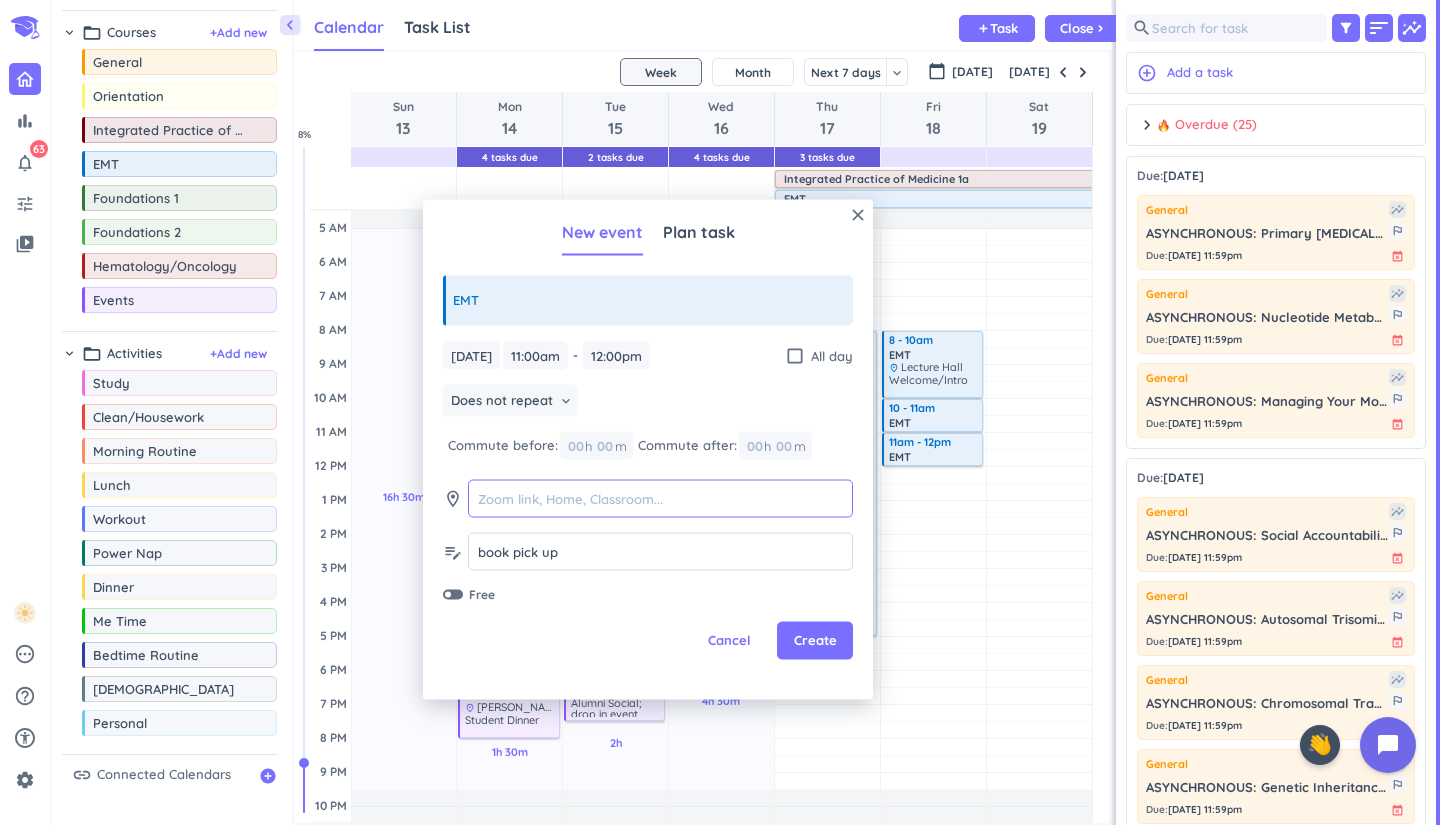 click at bounding box center [660, 498] 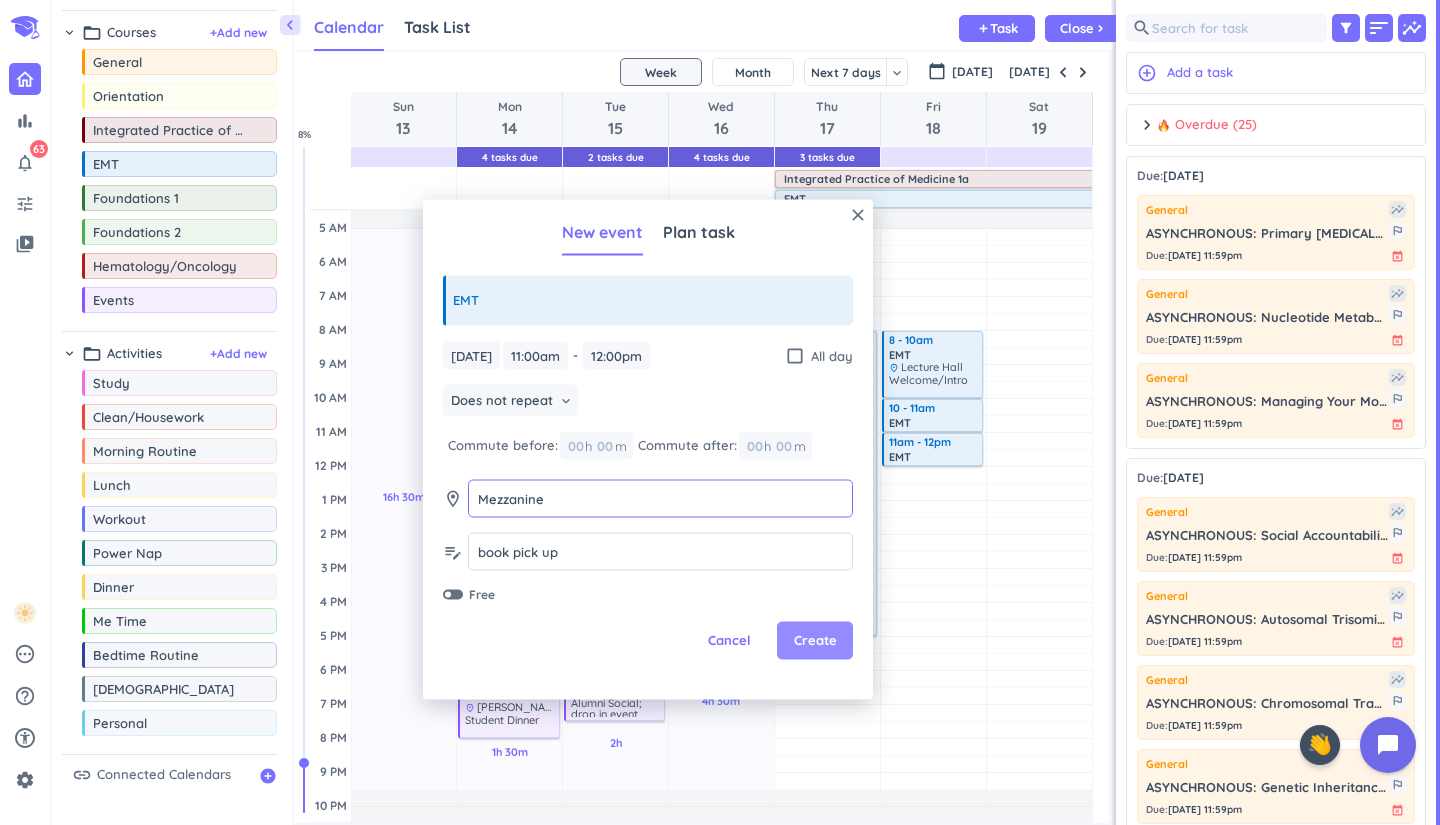 type on "Mezzanine" 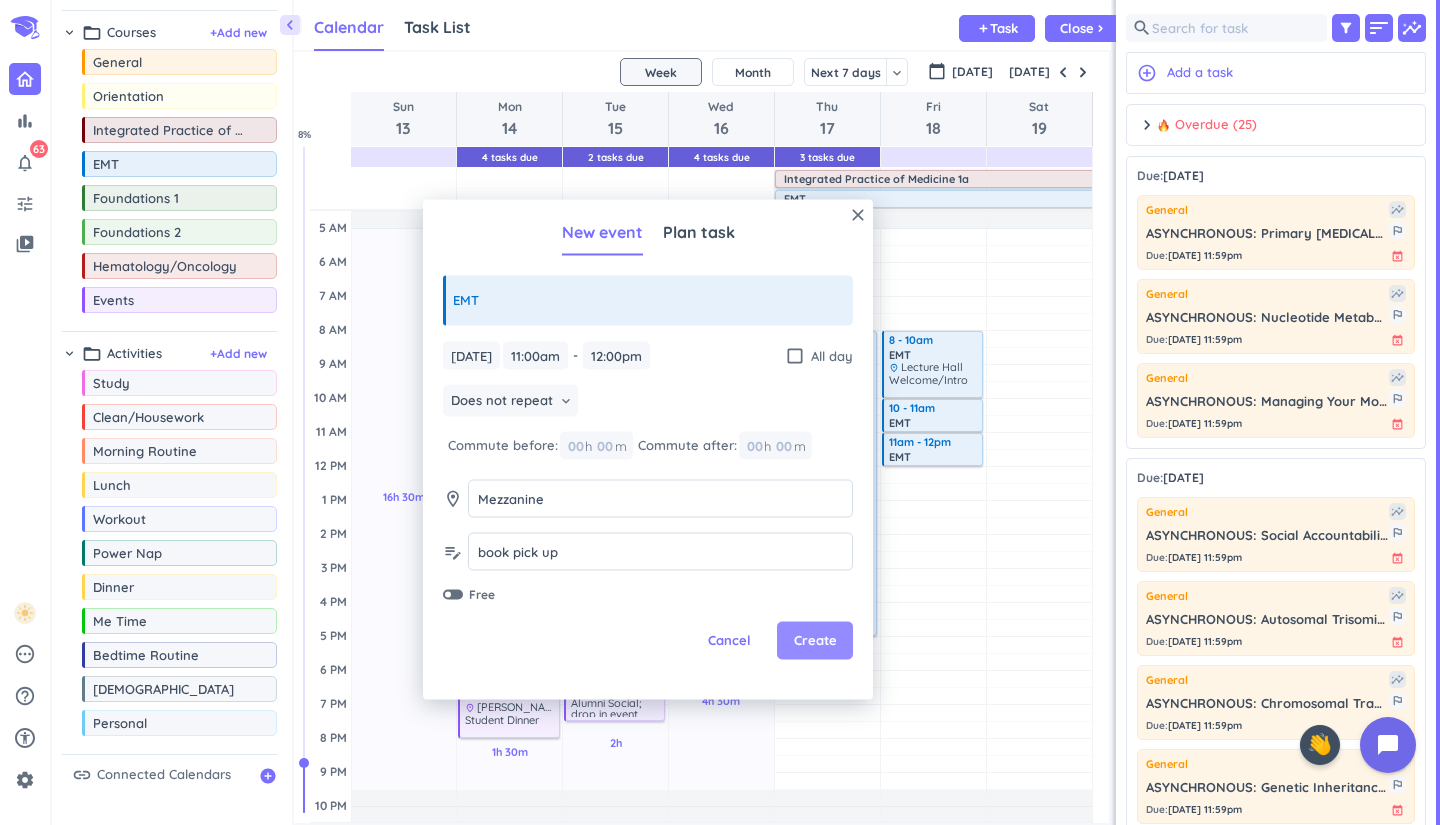 click on "Create" at bounding box center (815, 641) 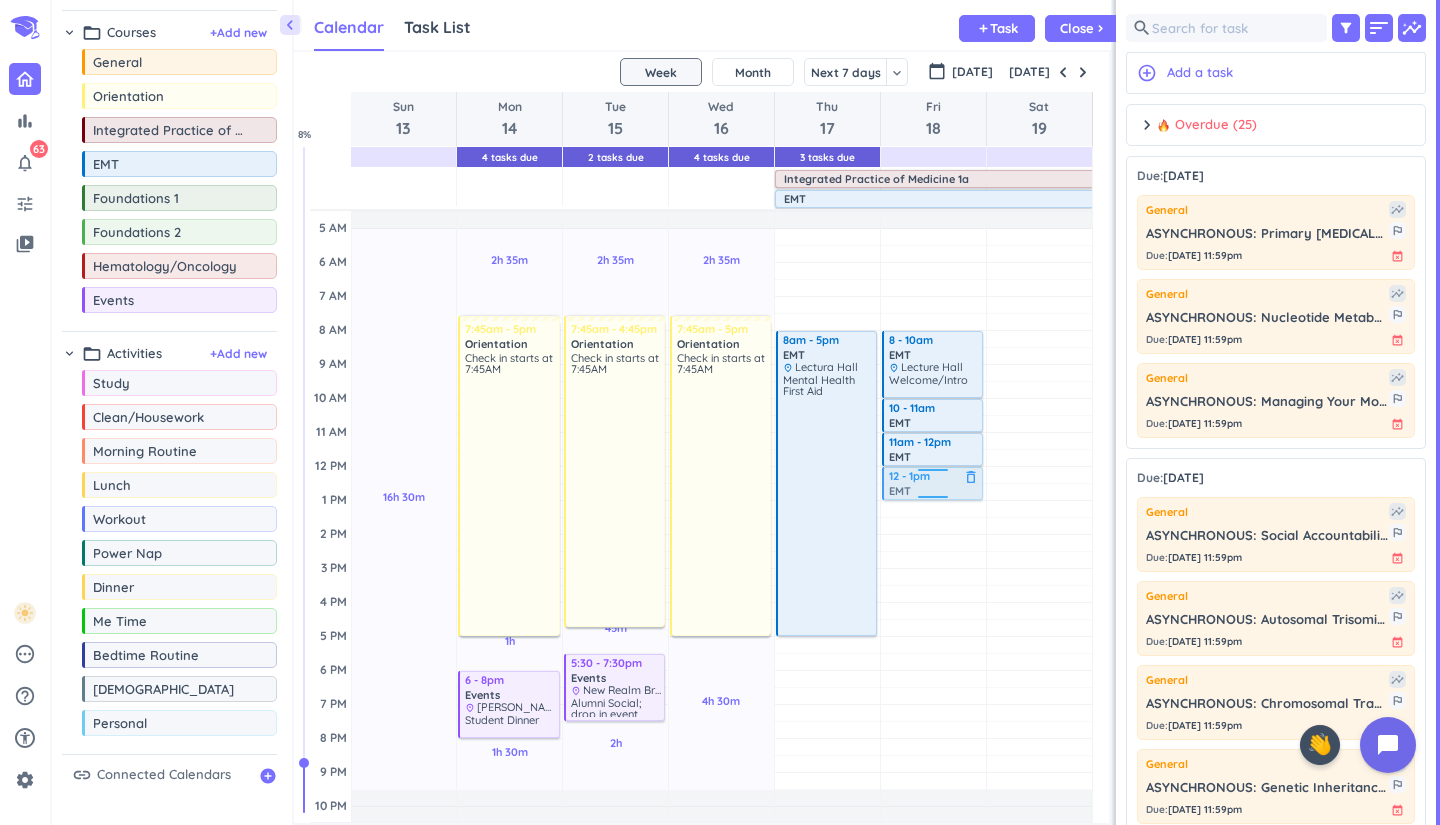 drag, startPoint x: 167, startPoint y: 163, endPoint x: 953, endPoint y: 467, distance: 842.7408 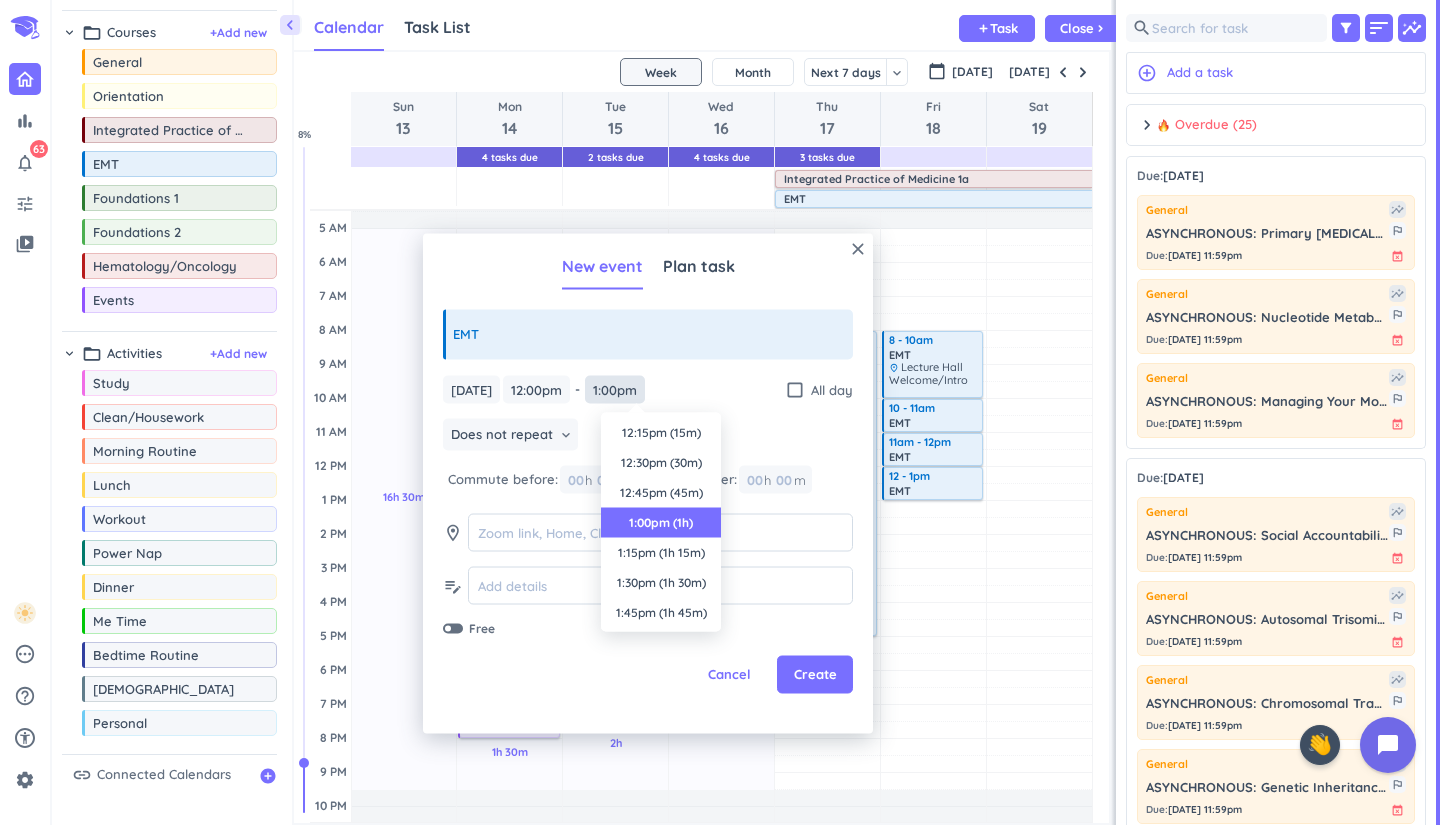 click on "1:00pm" at bounding box center [615, 389] 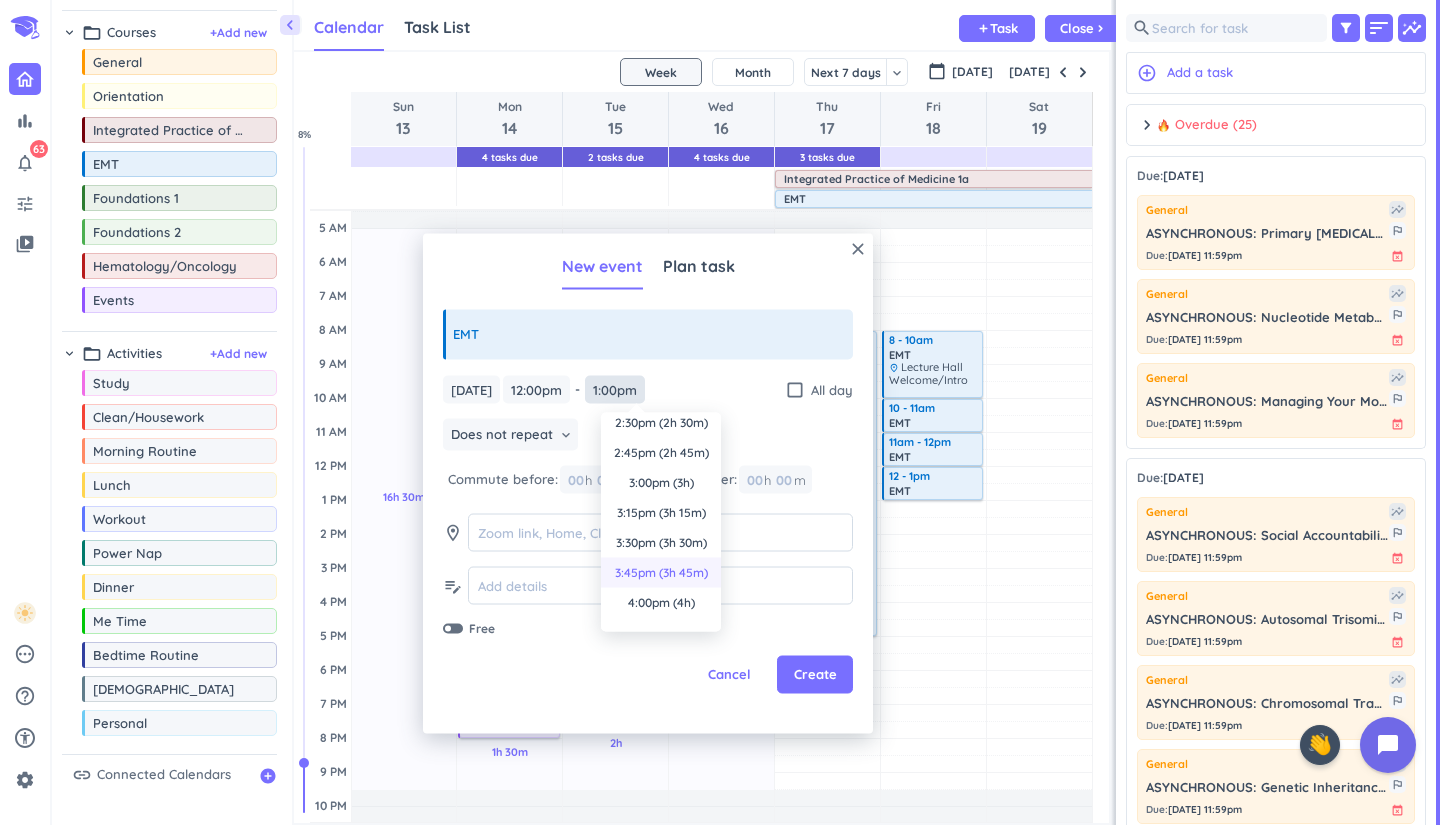 scroll, scrollTop: 392, scrollLeft: 0, axis: vertical 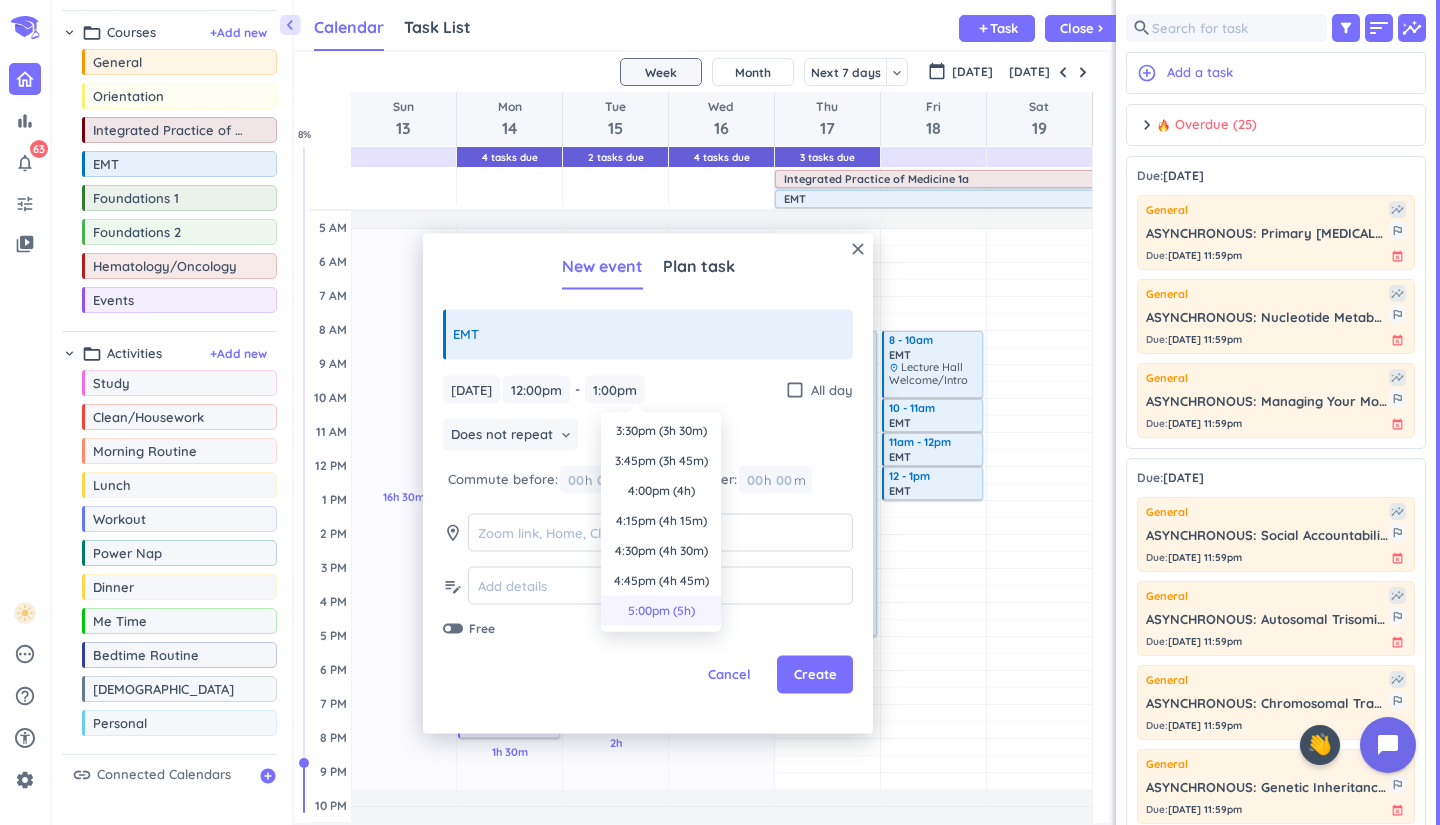 click on "5:00pm (5h)" at bounding box center (661, 611) 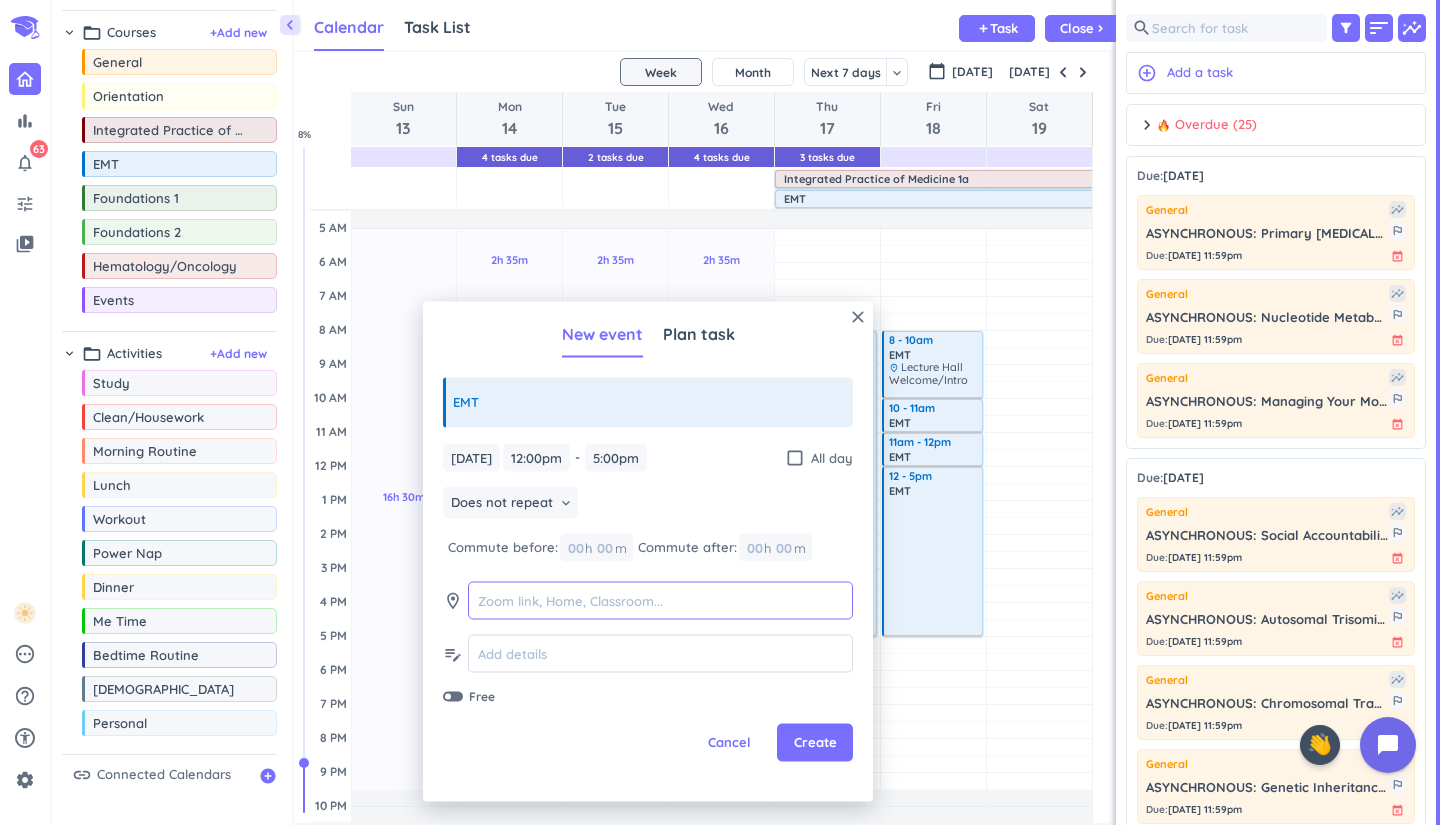 click at bounding box center [660, 600] 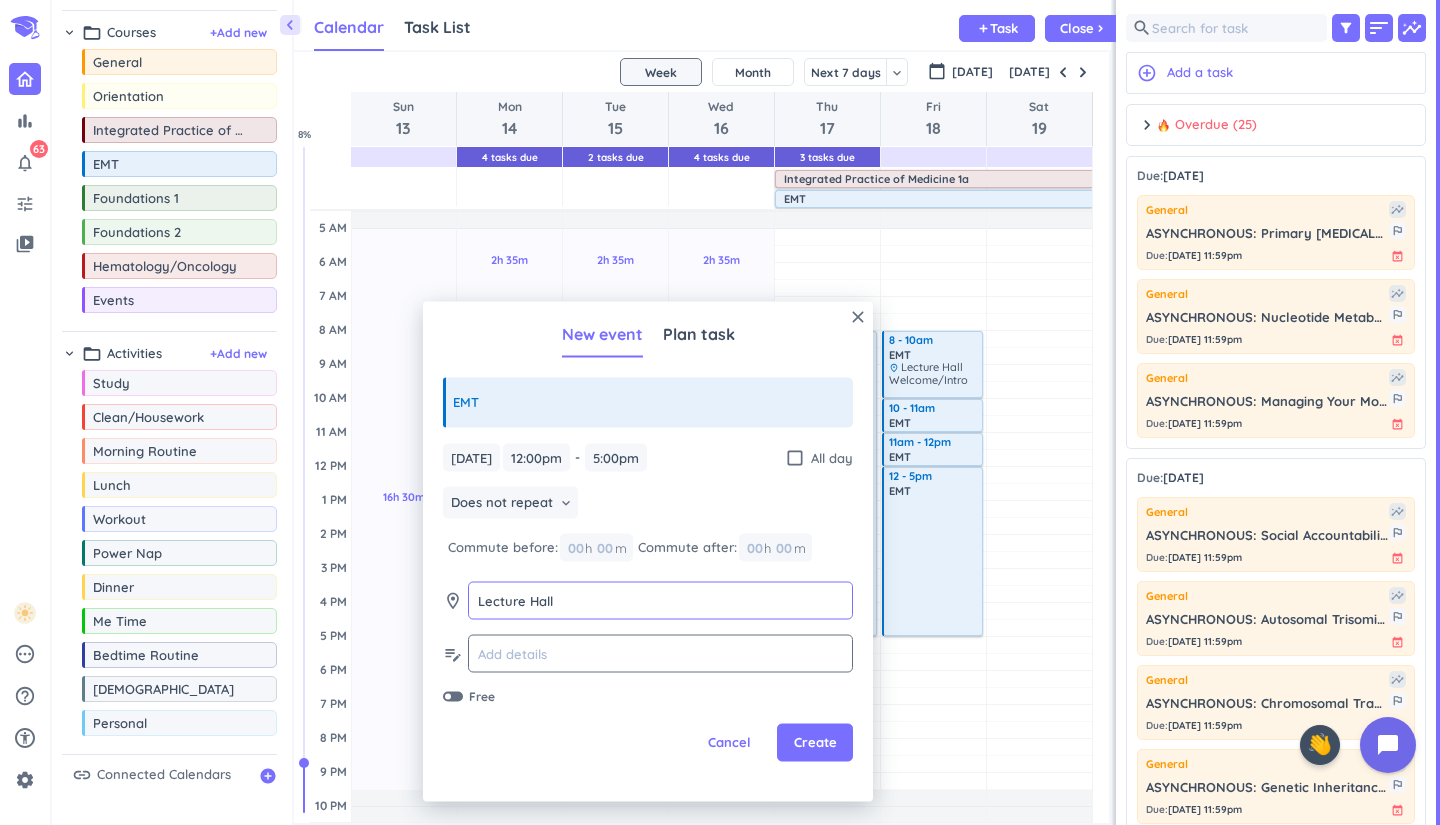 type on "Lecture Hall" 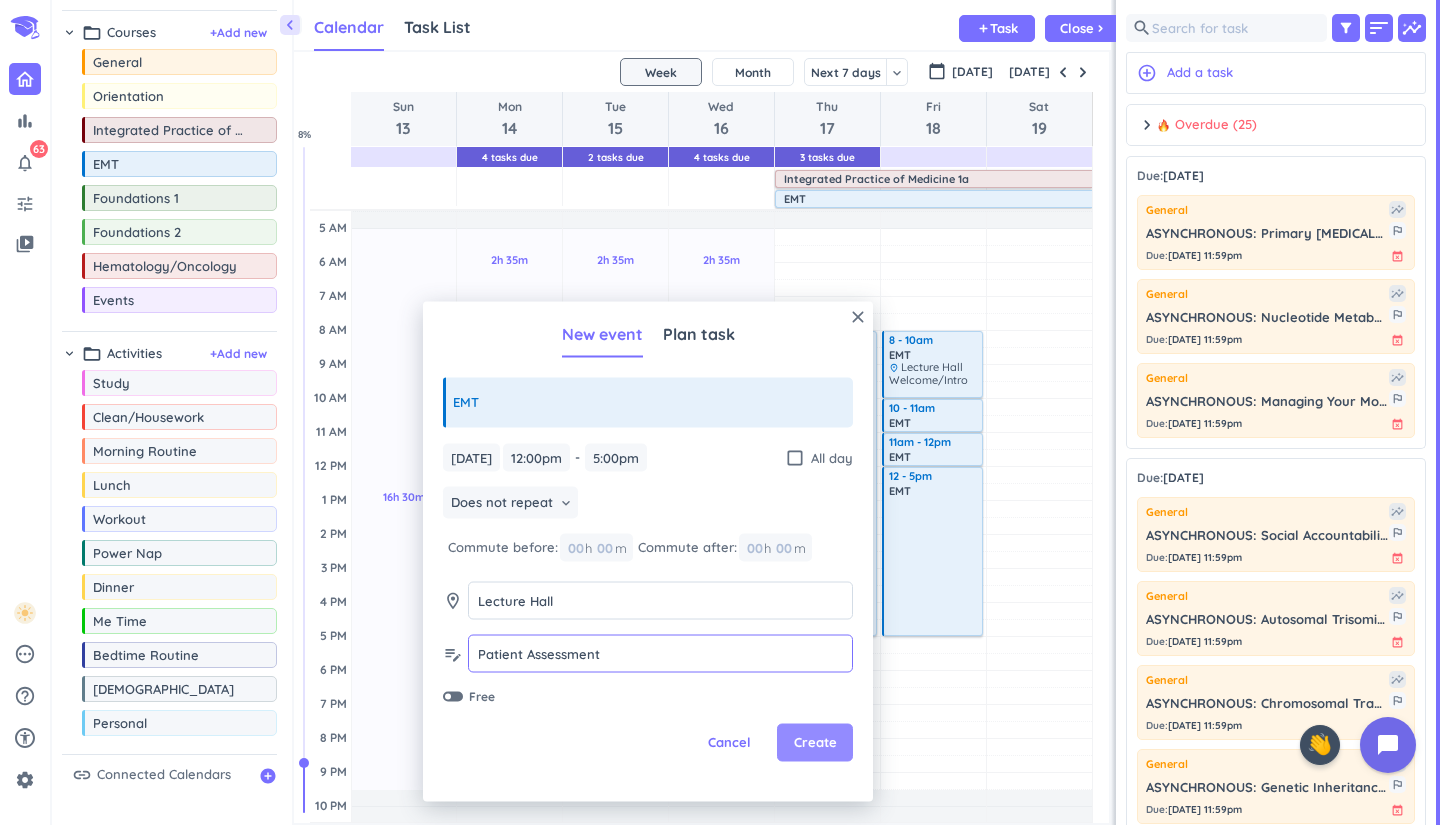 type on "Patient Assessment" 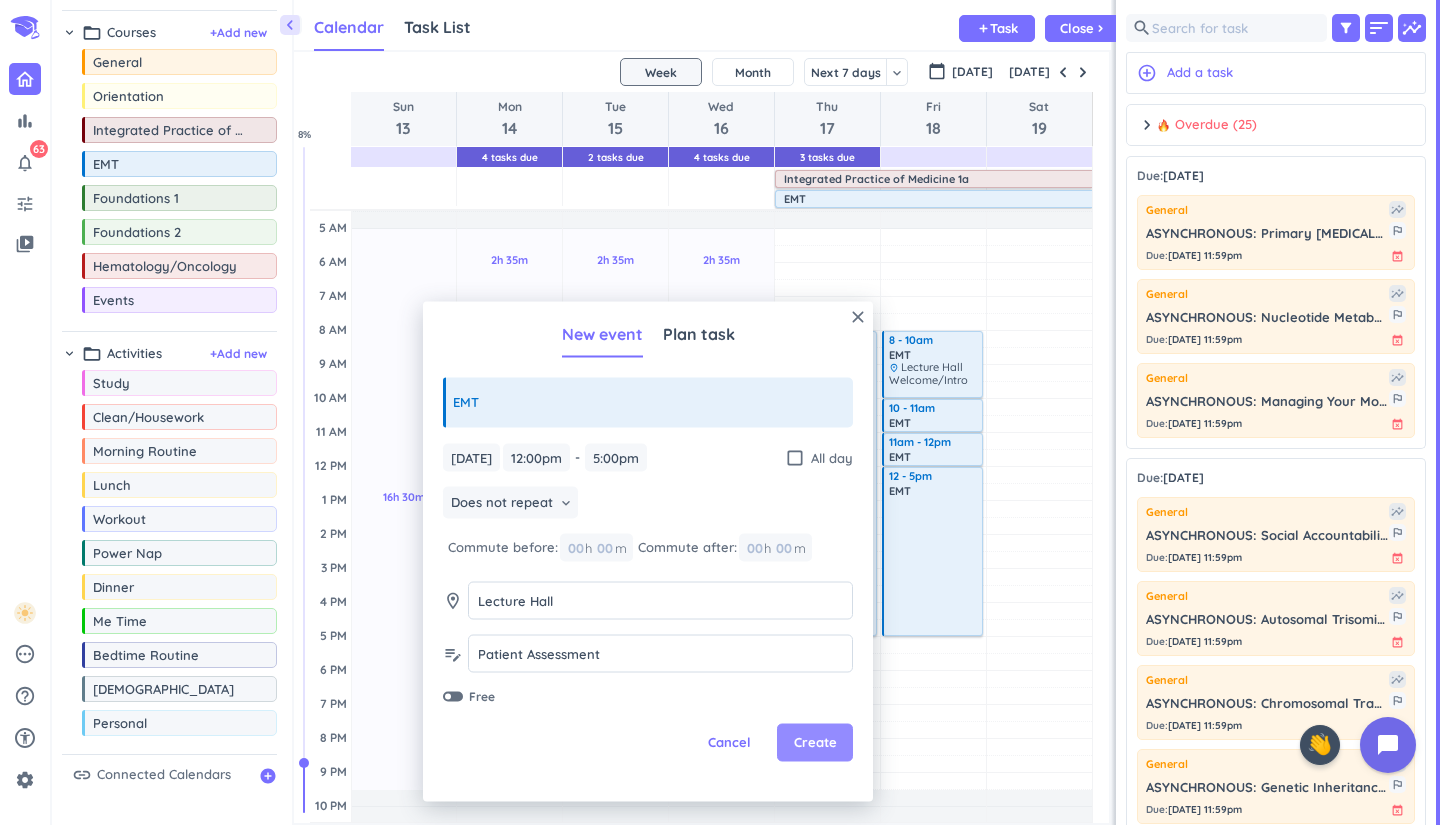click on "Create" at bounding box center [815, 743] 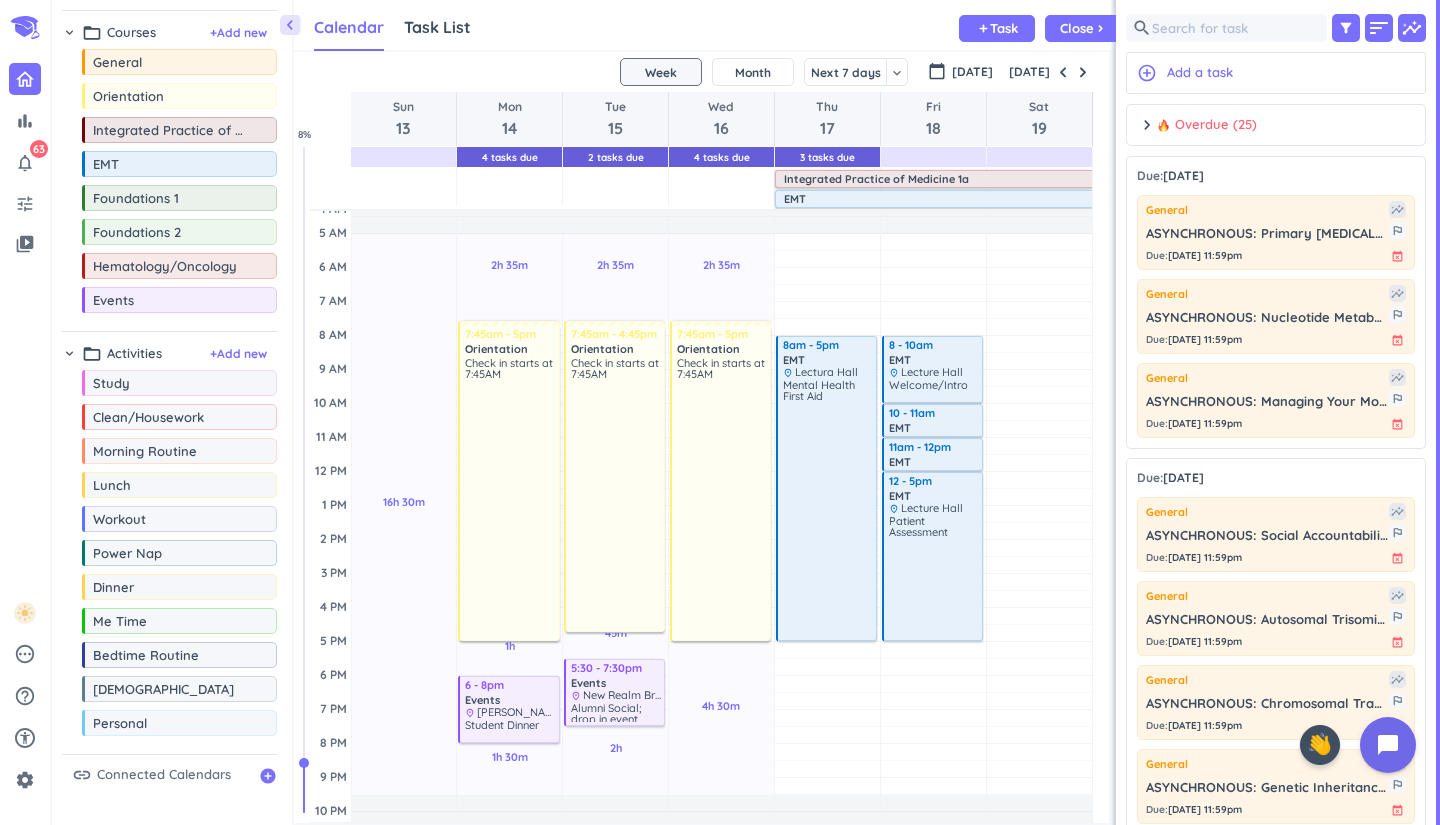 scroll, scrollTop: 5, scrollLeft: 0, axis: vertical 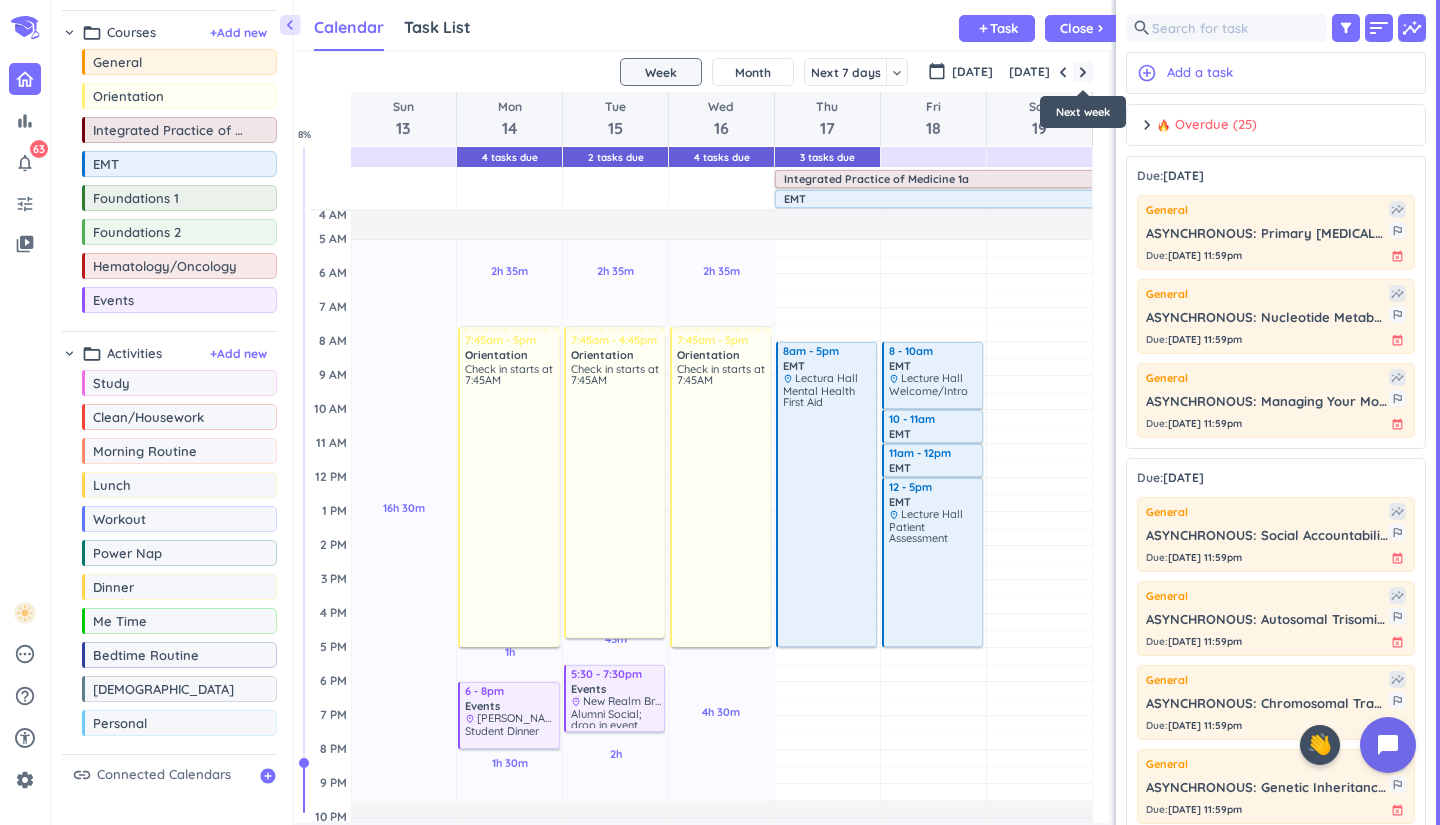 click at bounding box center [1083, 72] 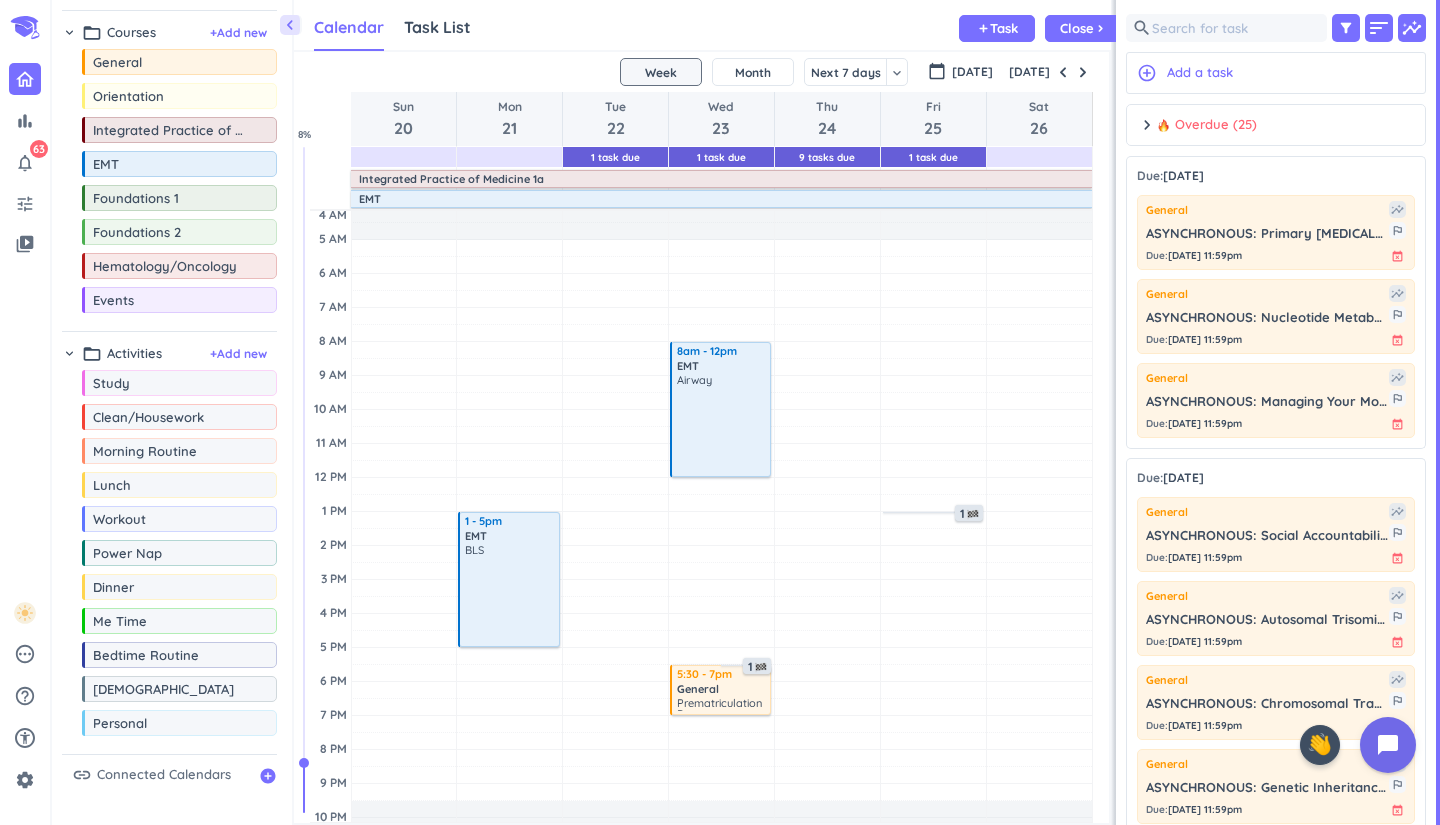 scroll, scrollTop: 0, scrollLeft: 0, axis: both 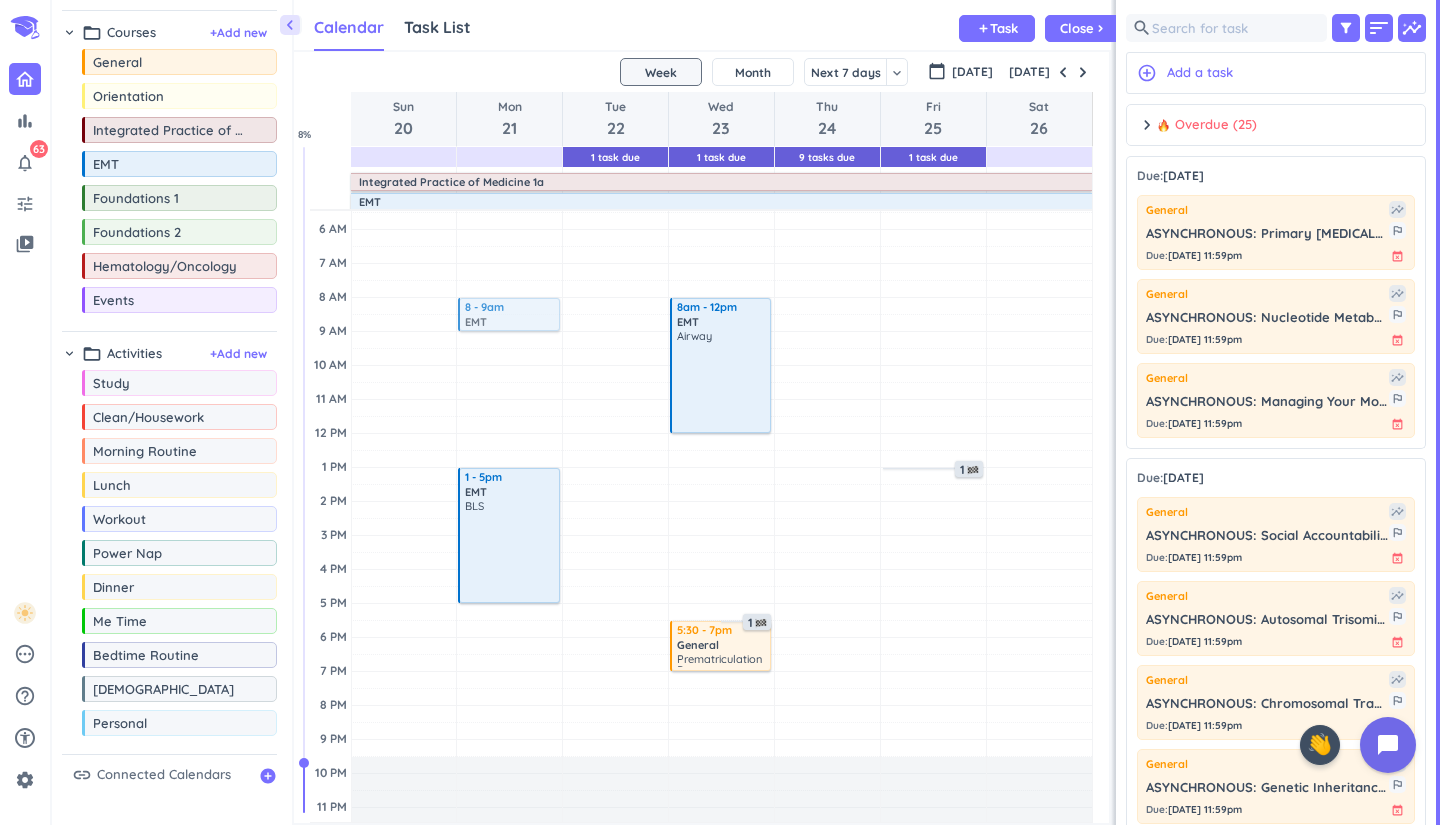 drag, startPoint x: 144, startPoint y: 171, endPoint x: 533, endPoint y: 298, distance: 409.20654 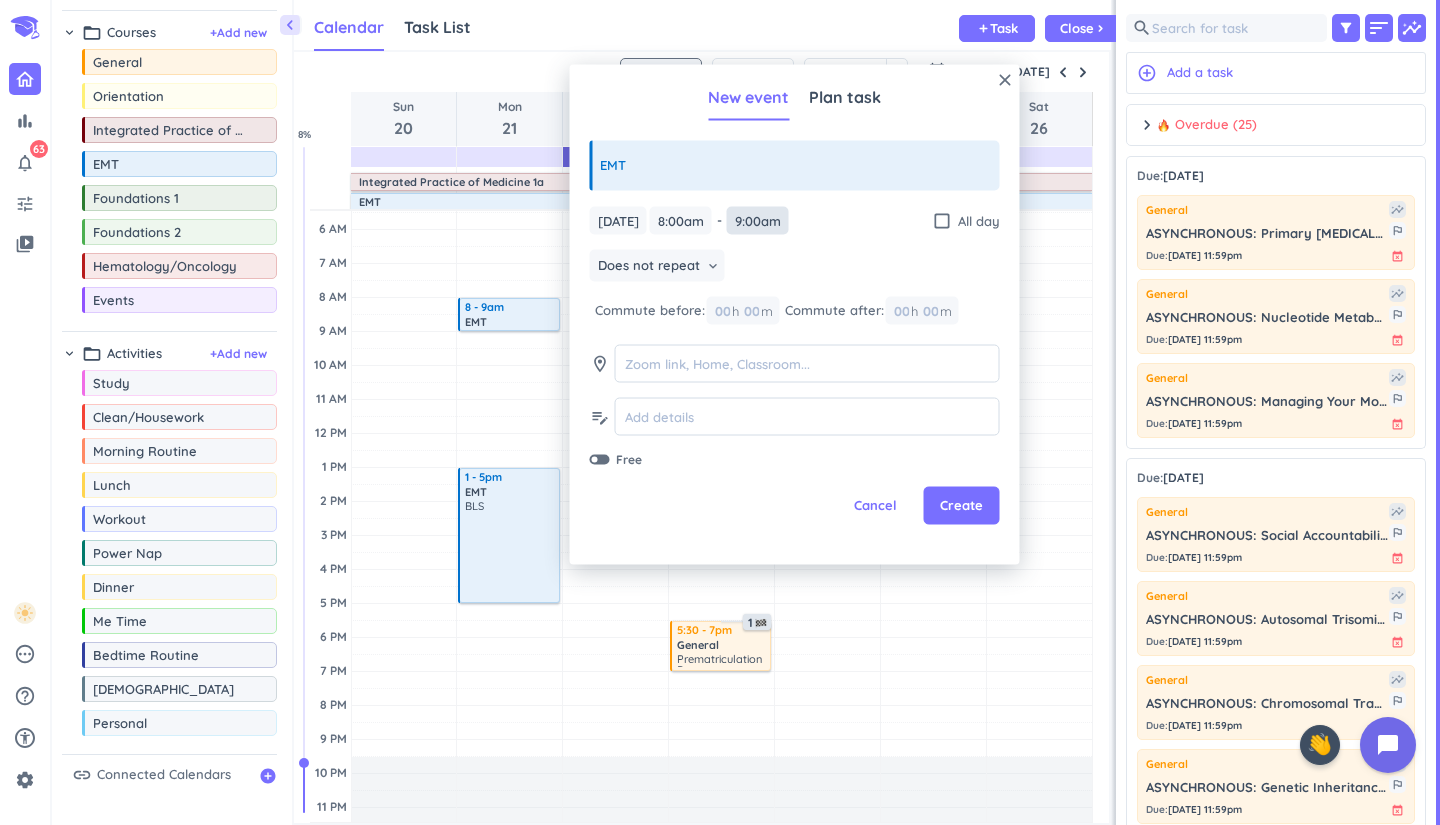 click on "9:00am" at bounding box center (758, 220) 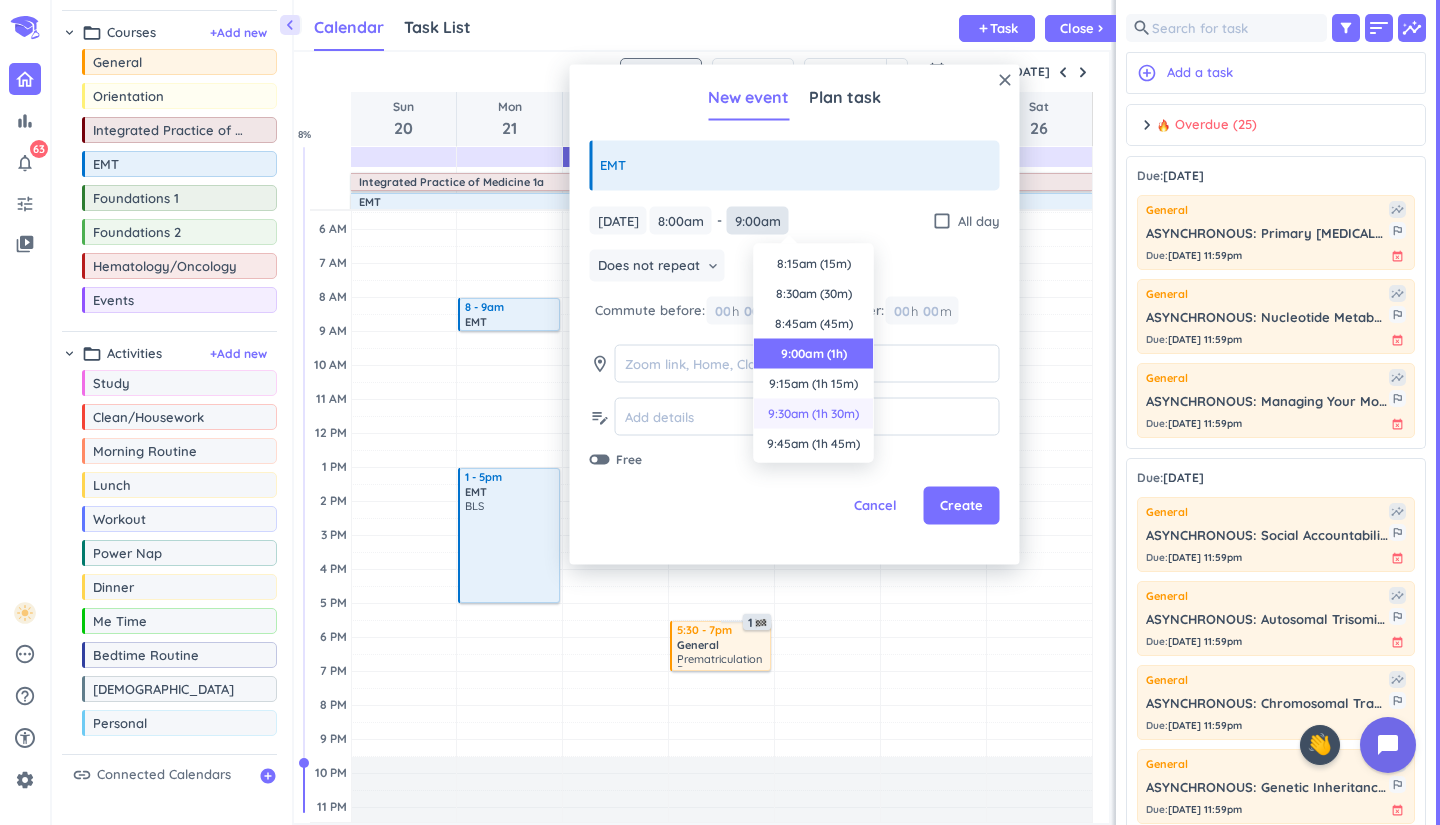 scroll, scrollTop: 90, scrollLeft: 0, axis: vertical 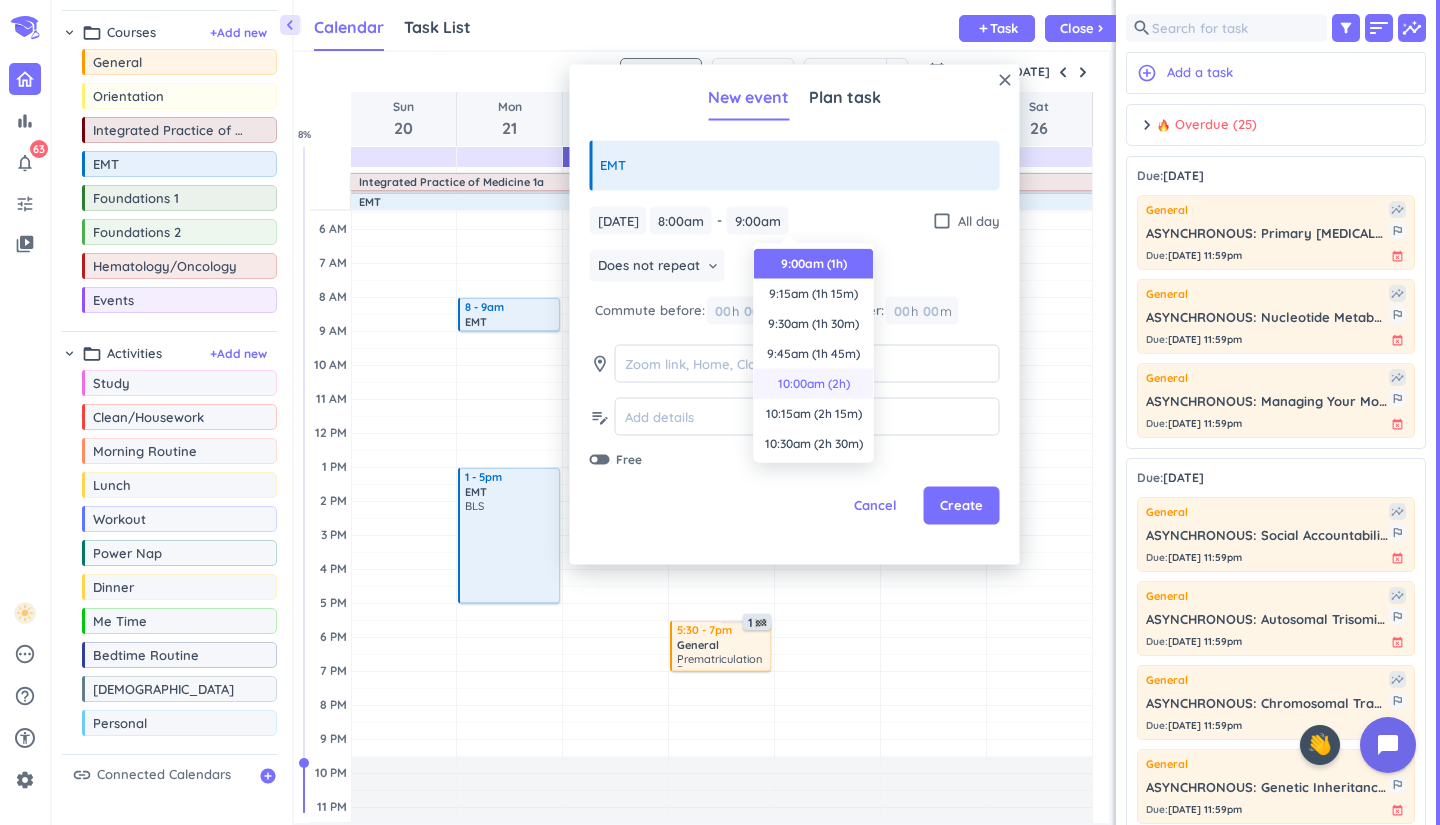 click on "10:00am (2h)" at bounding box center (814, 384) 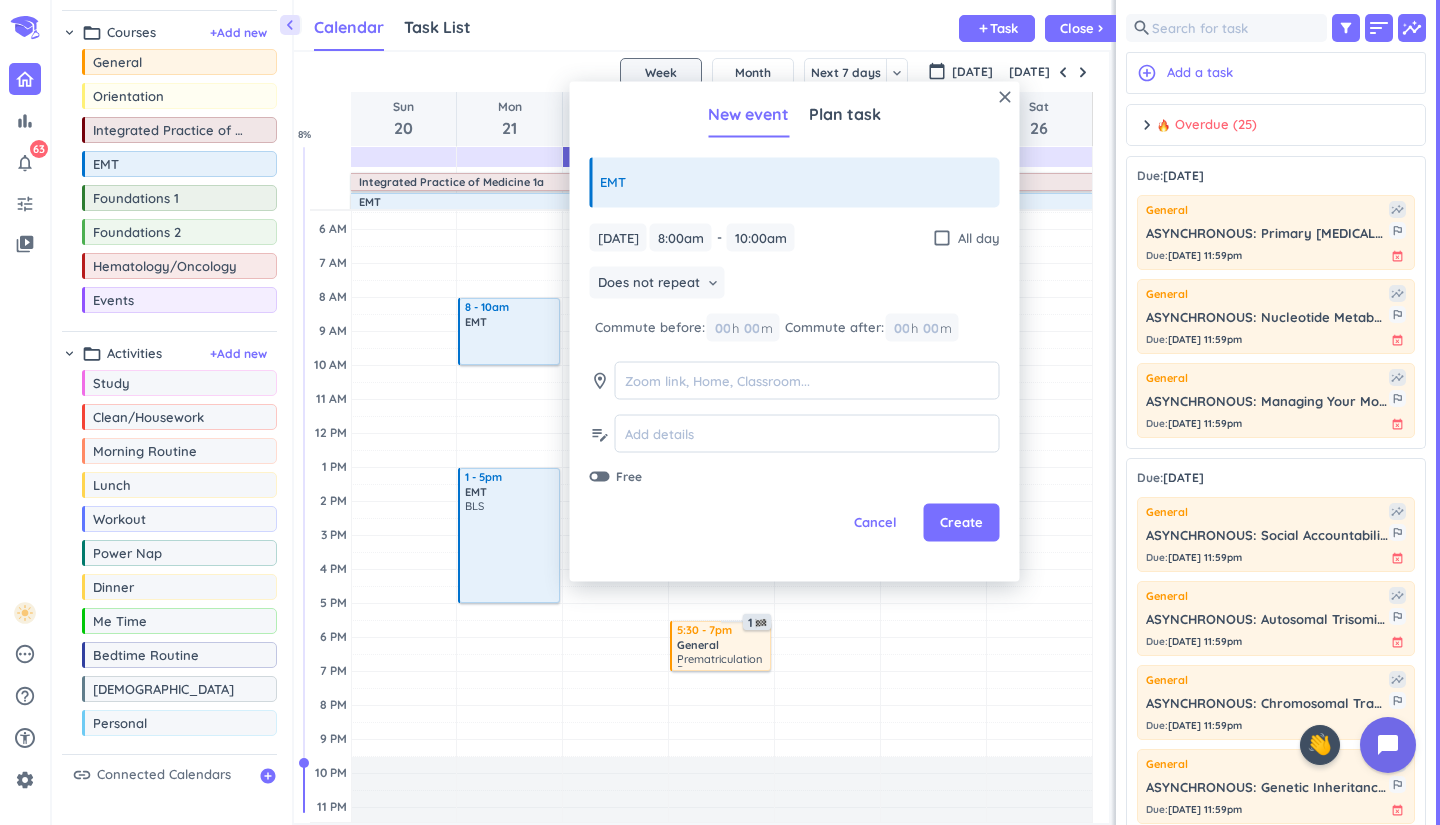 type on "10:00am" 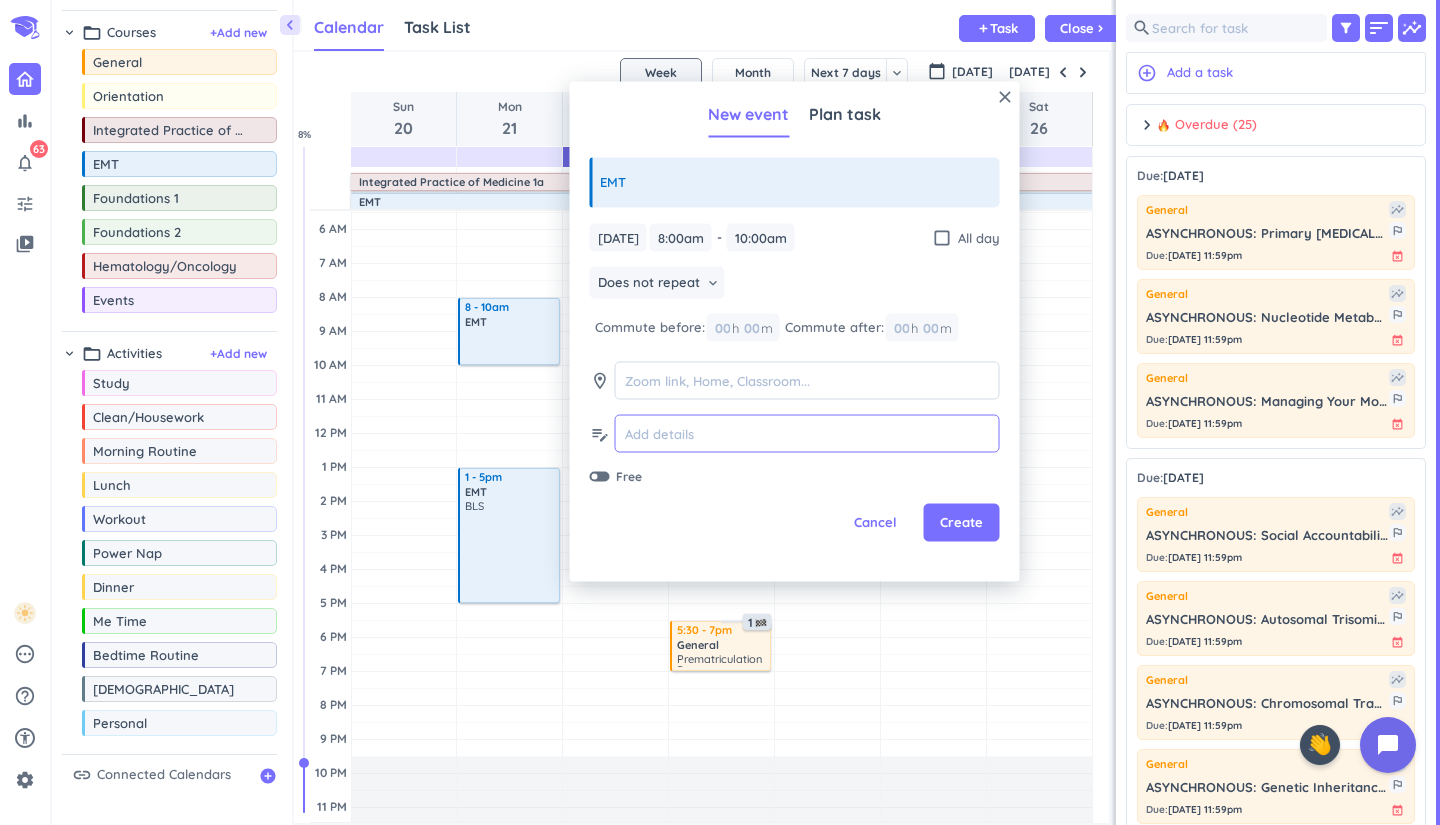 click at bounding box center (807, 433) 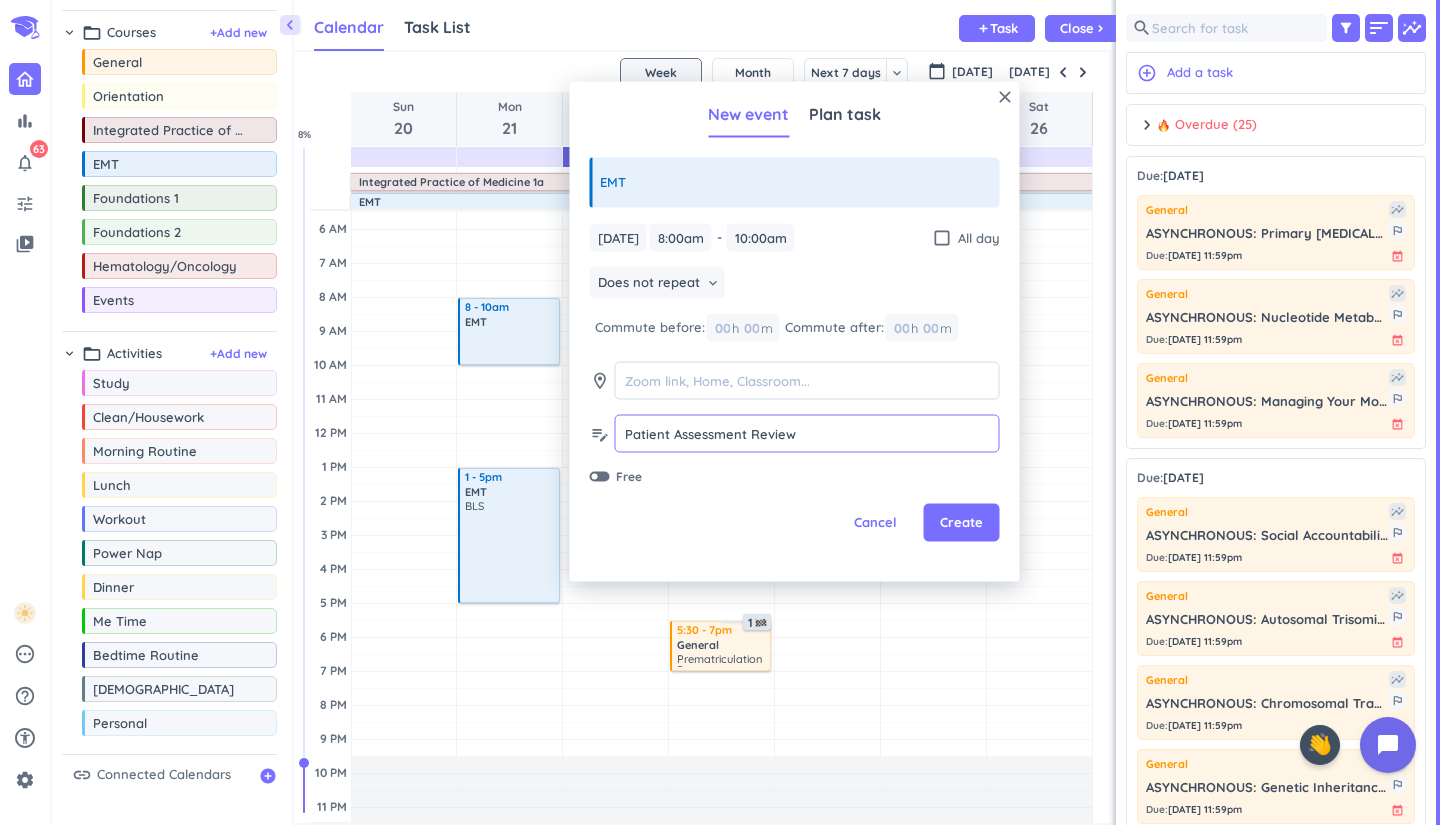 type on "Patient Assessment Review" 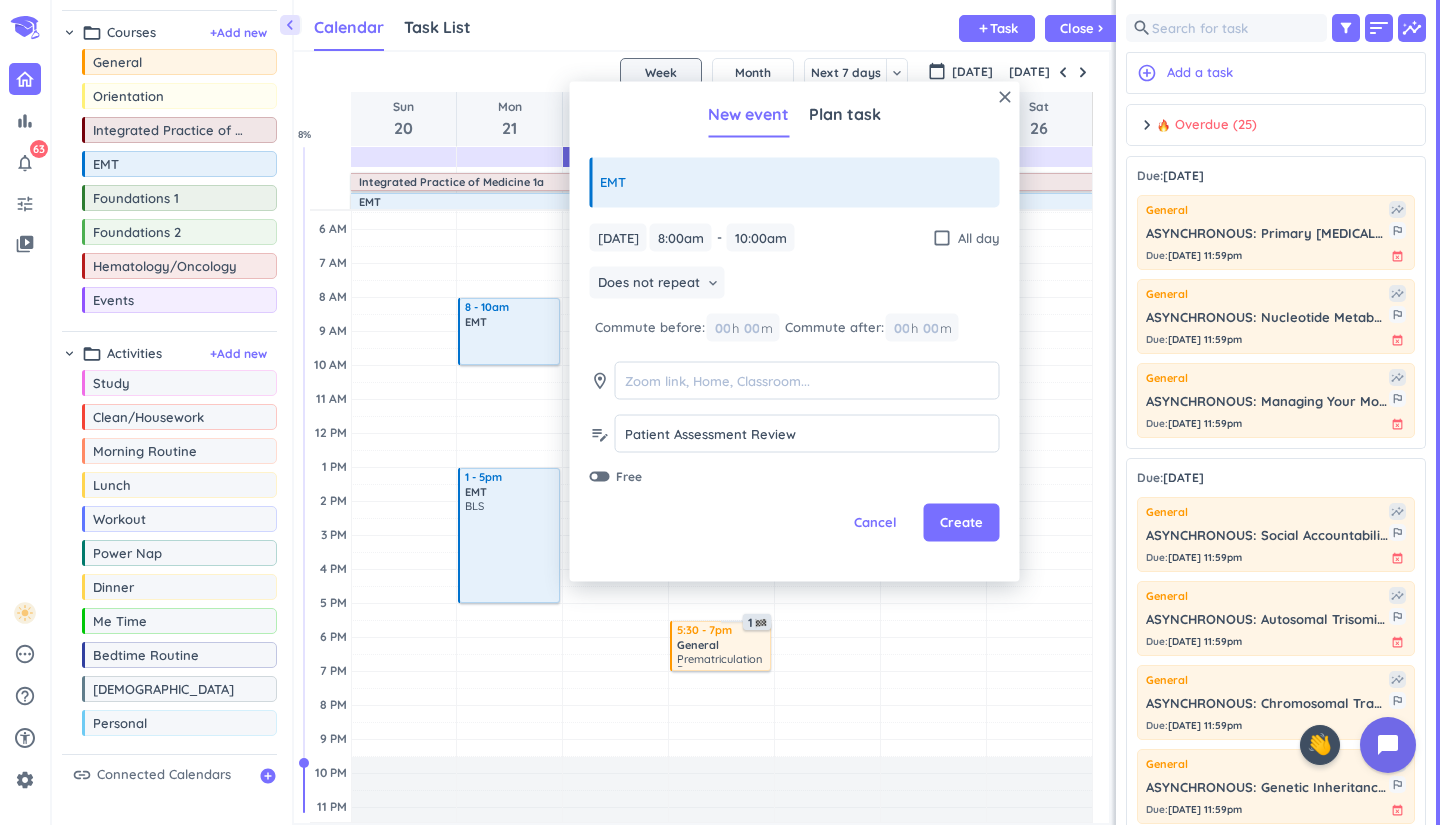 click on "[DATE] [DATE]   8:00am 8:00am - 10:00am 10:00am check_box_outline_blank All day Does not repeat keyboard_arrow_down Commute before: 00 h 00 m Commute after: 00 h 00 m room edit_note Patient Assessment Review Patient Assessment Review Free" at bounding box center [795, 354] 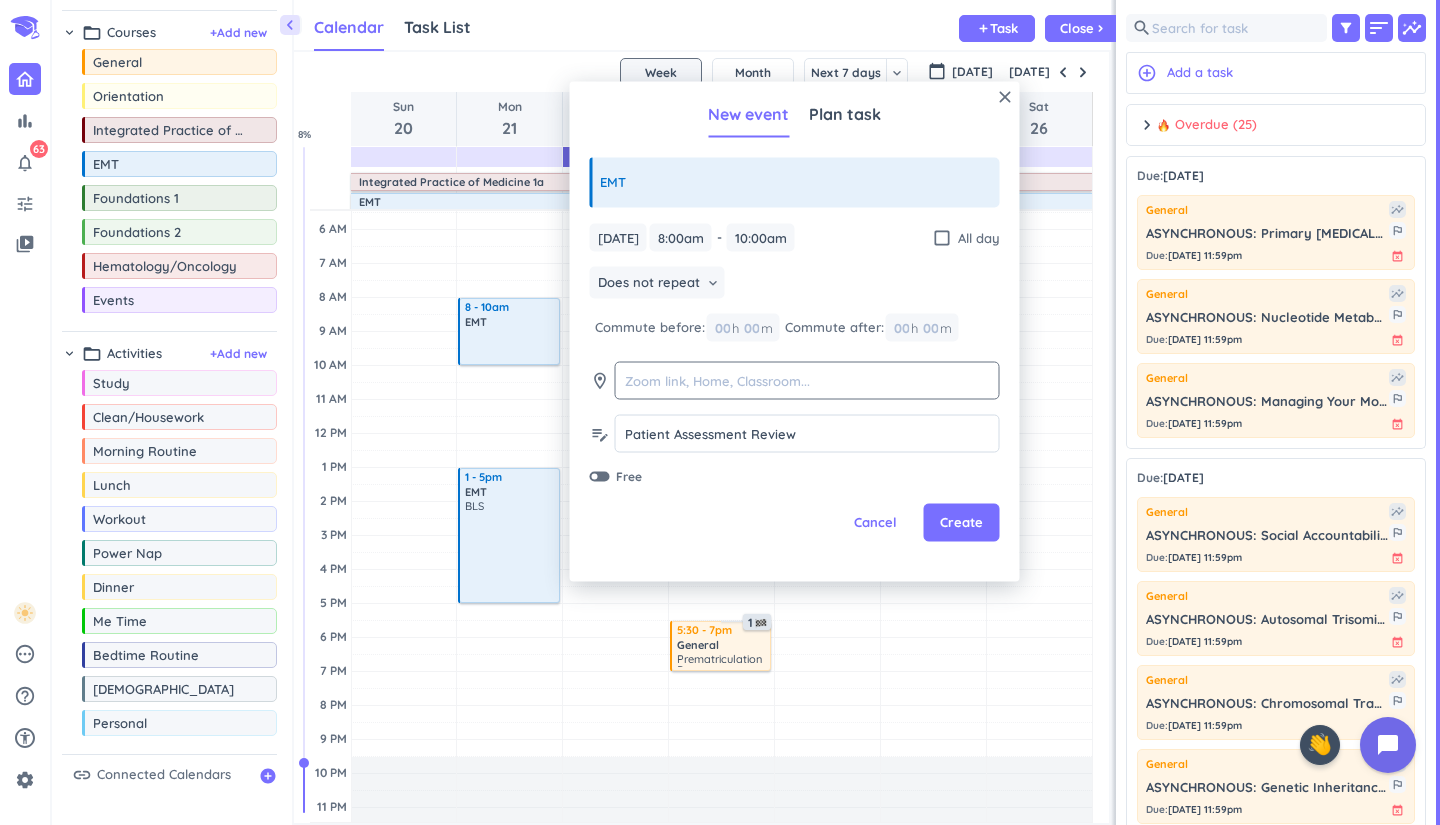click 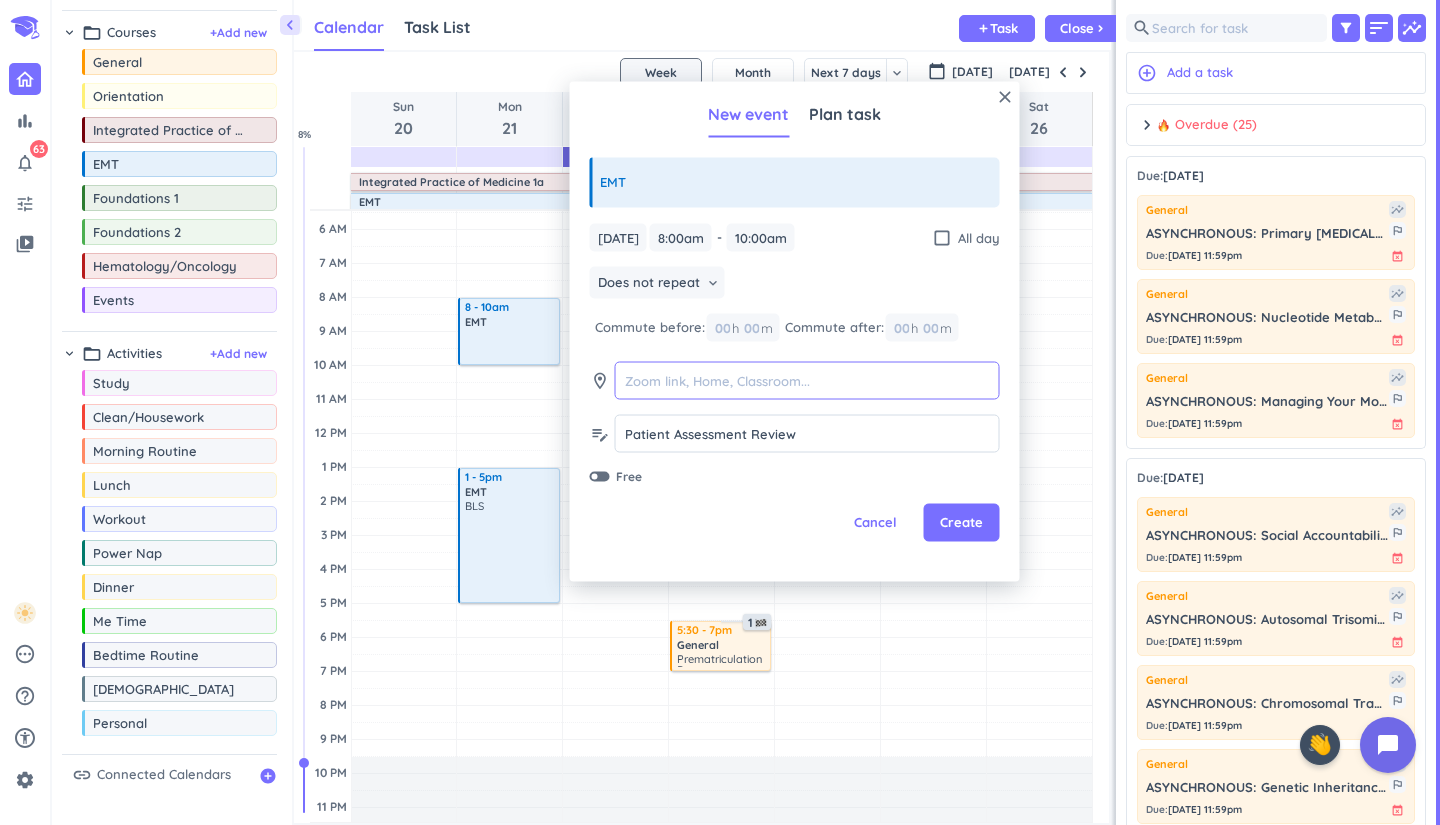drag, startPoint x: 715, startPoint y: 380, endPoint x: 715, endPoint y: 369, distance: 11 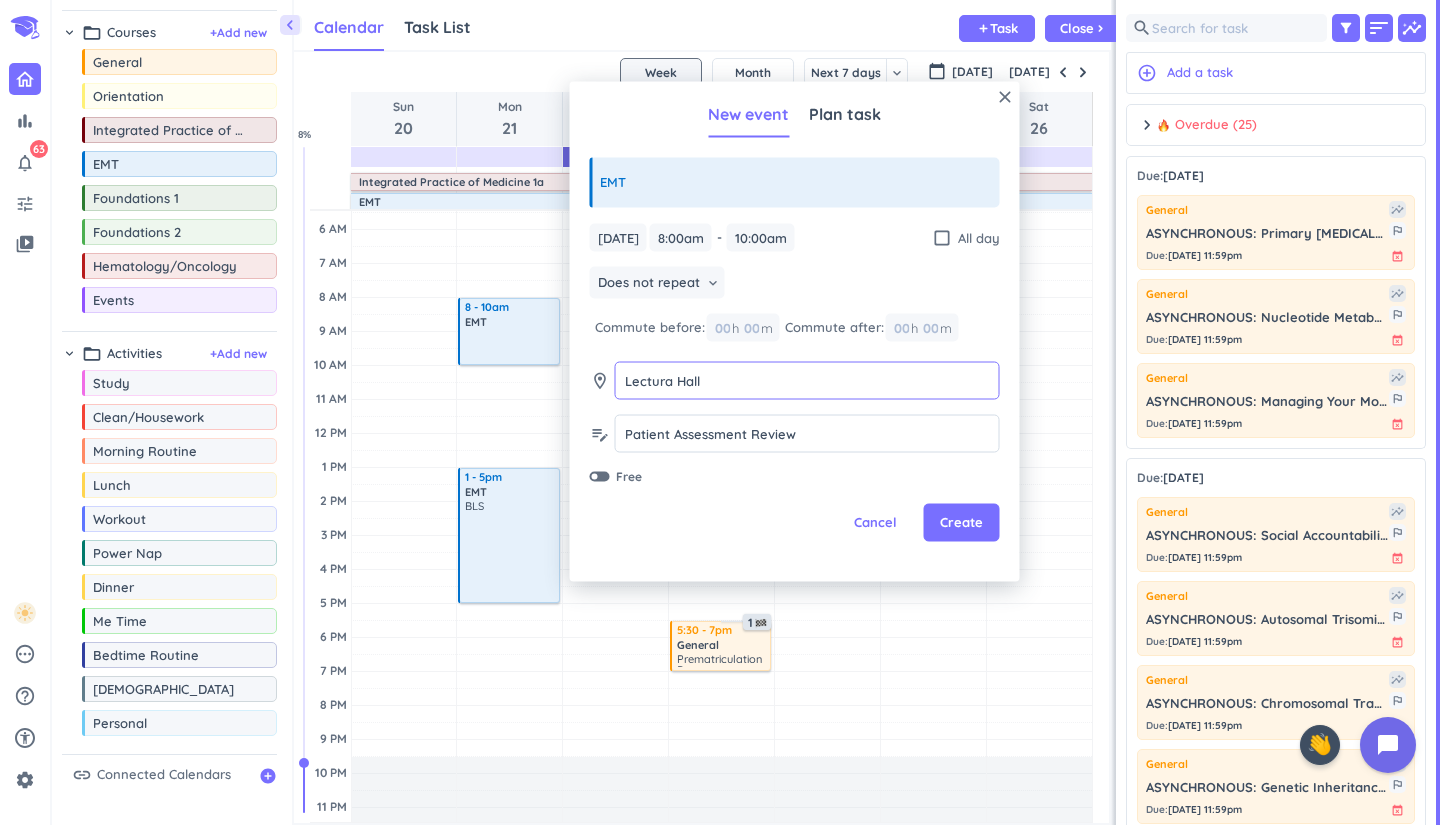 click on "Lectura Hall" at bounding box center [807, 380] 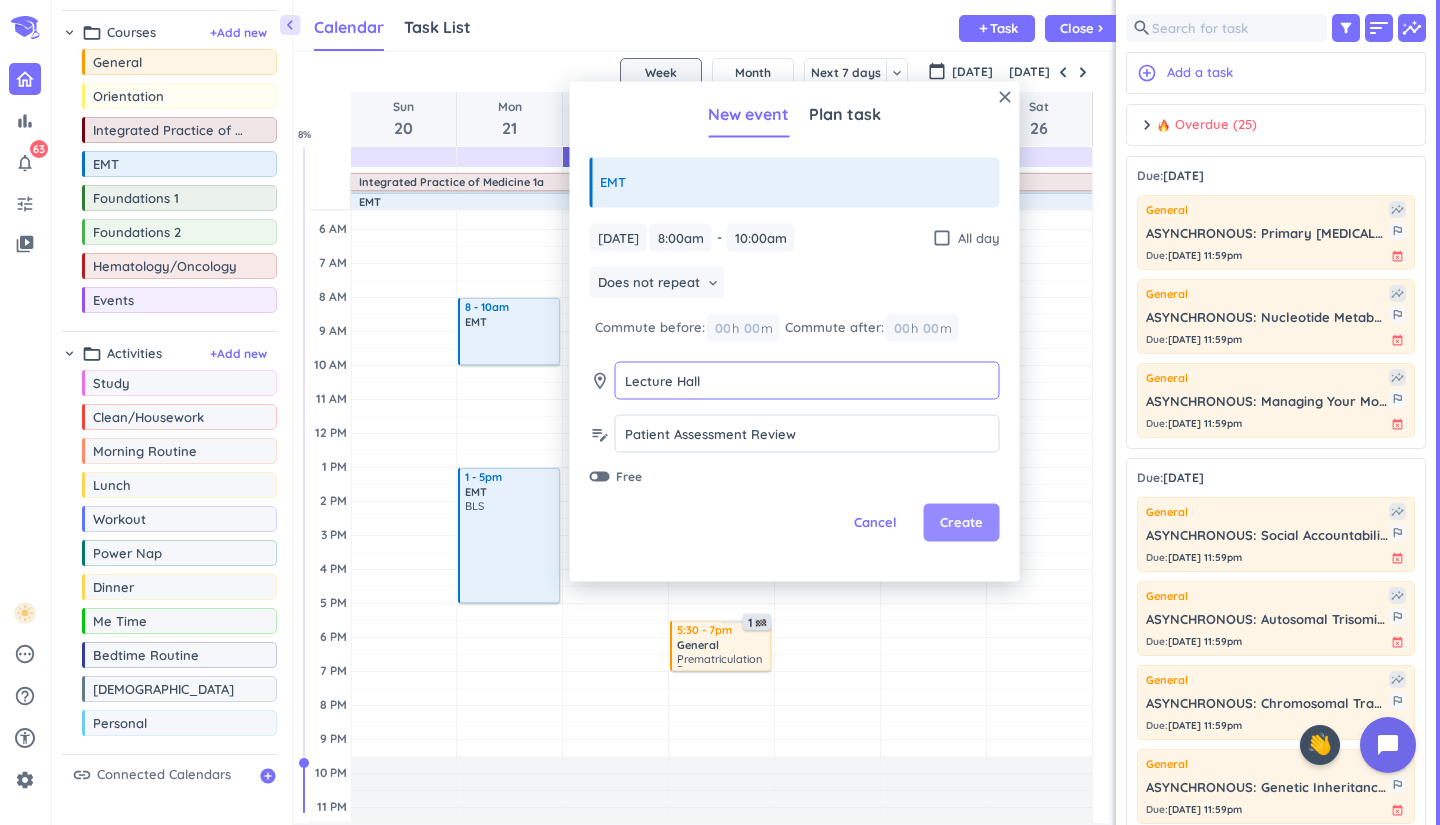 type on "Lecture Hall" 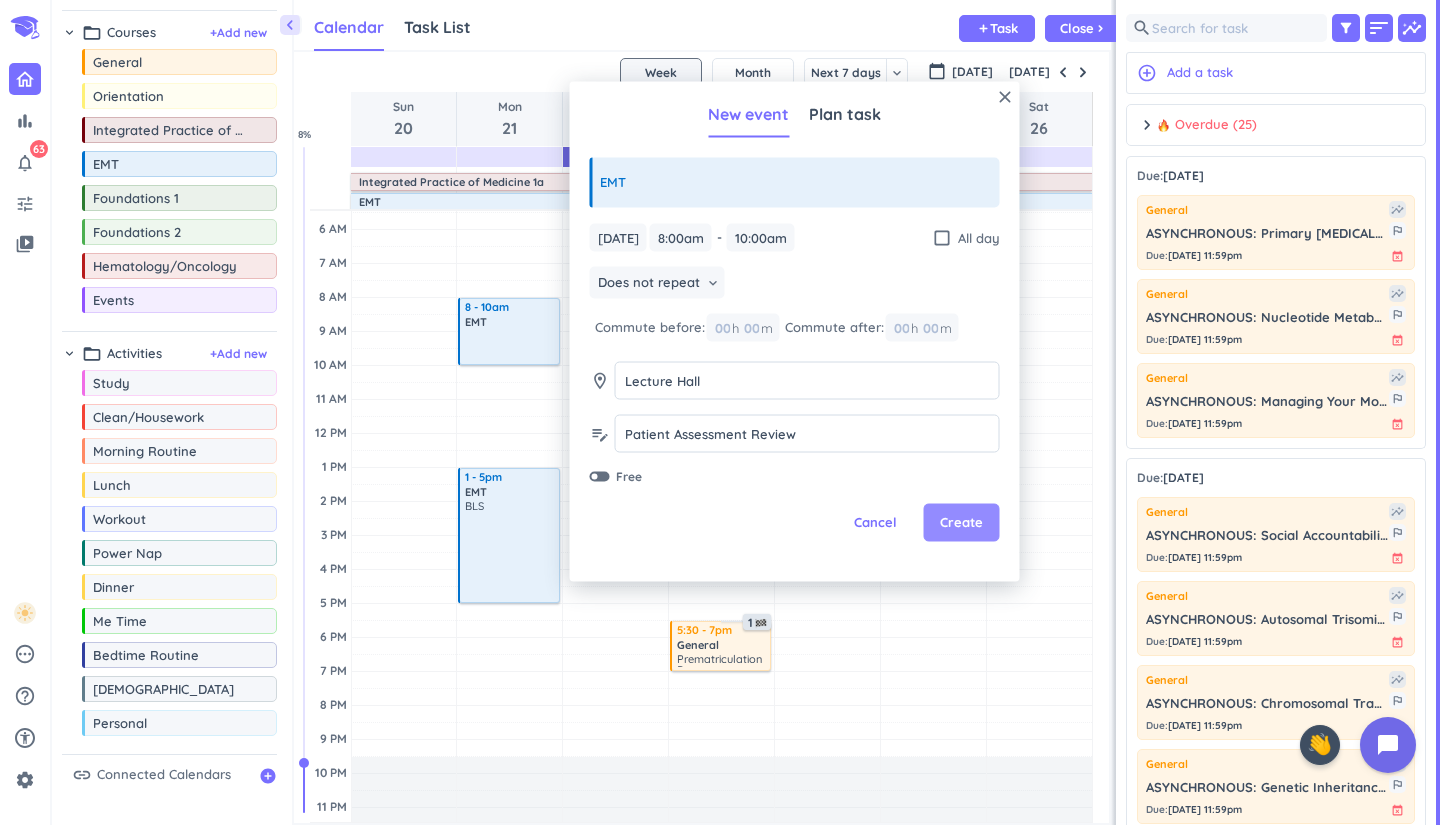 click on "Create" at bounding box center (961, 523) 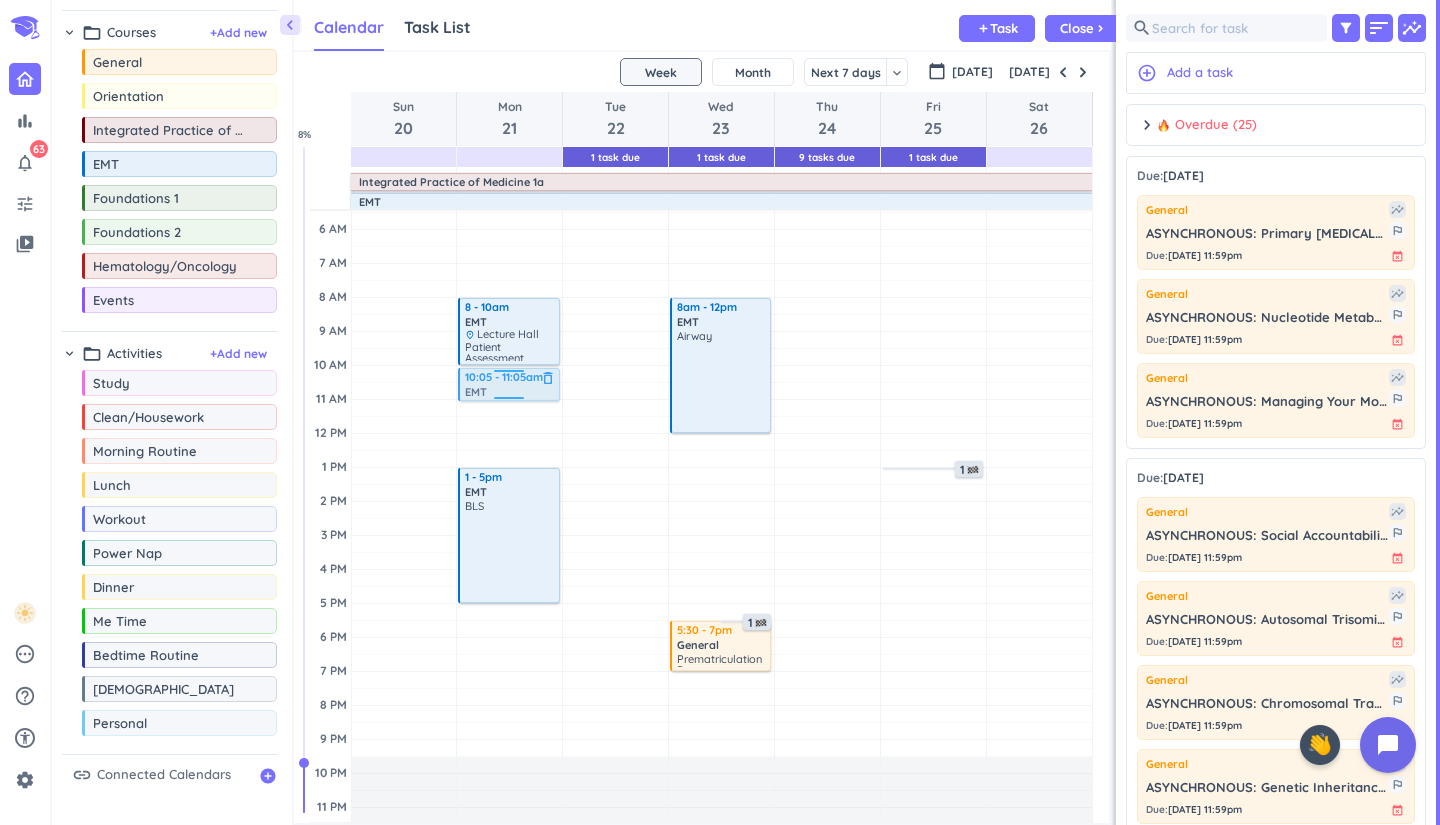 drag, startPoint x: 213, startPoint y: 174, endPoint x: 514, endPoint y: 369, distance: 358.64468 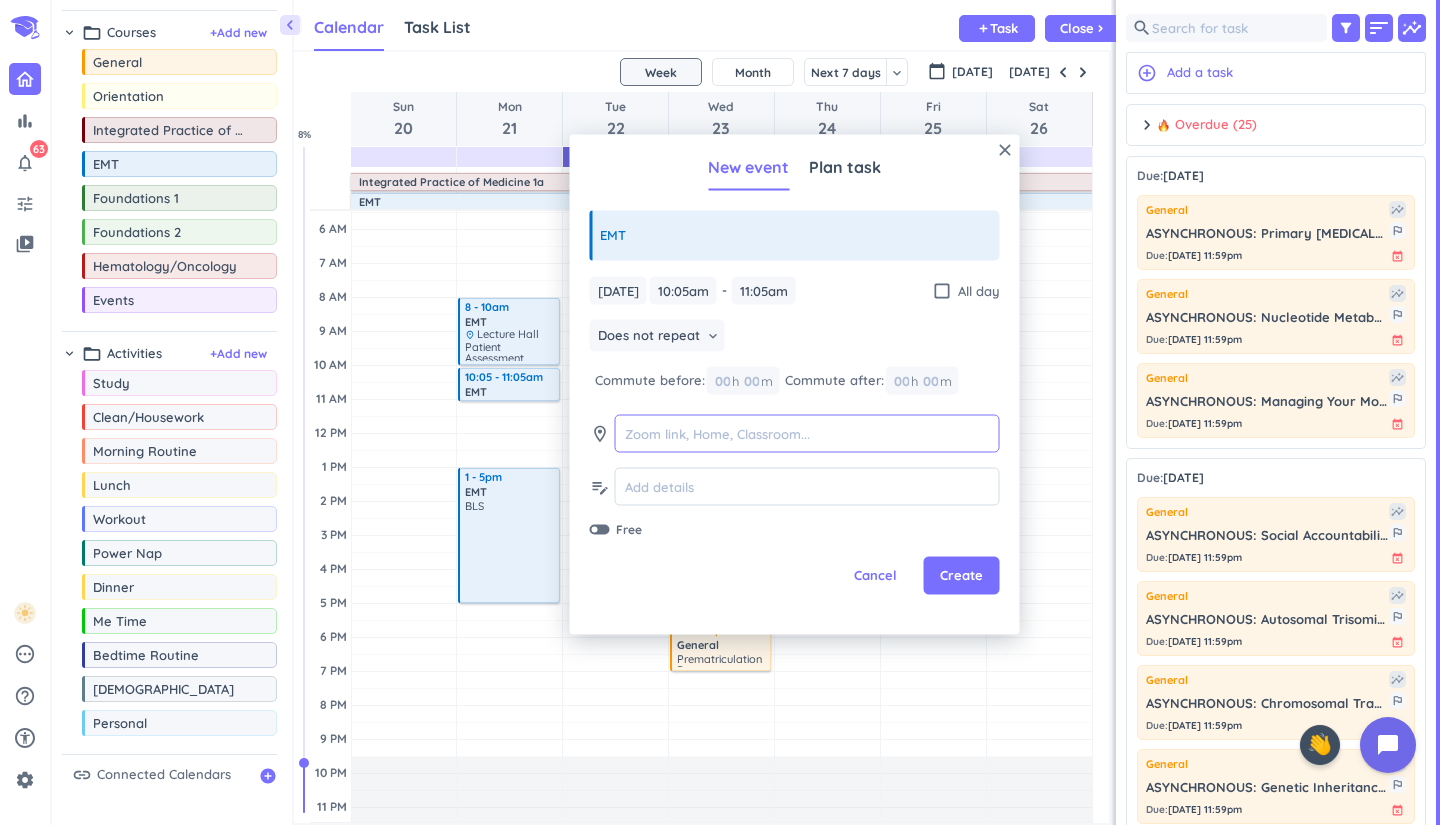click at bounding box center (807, 433) 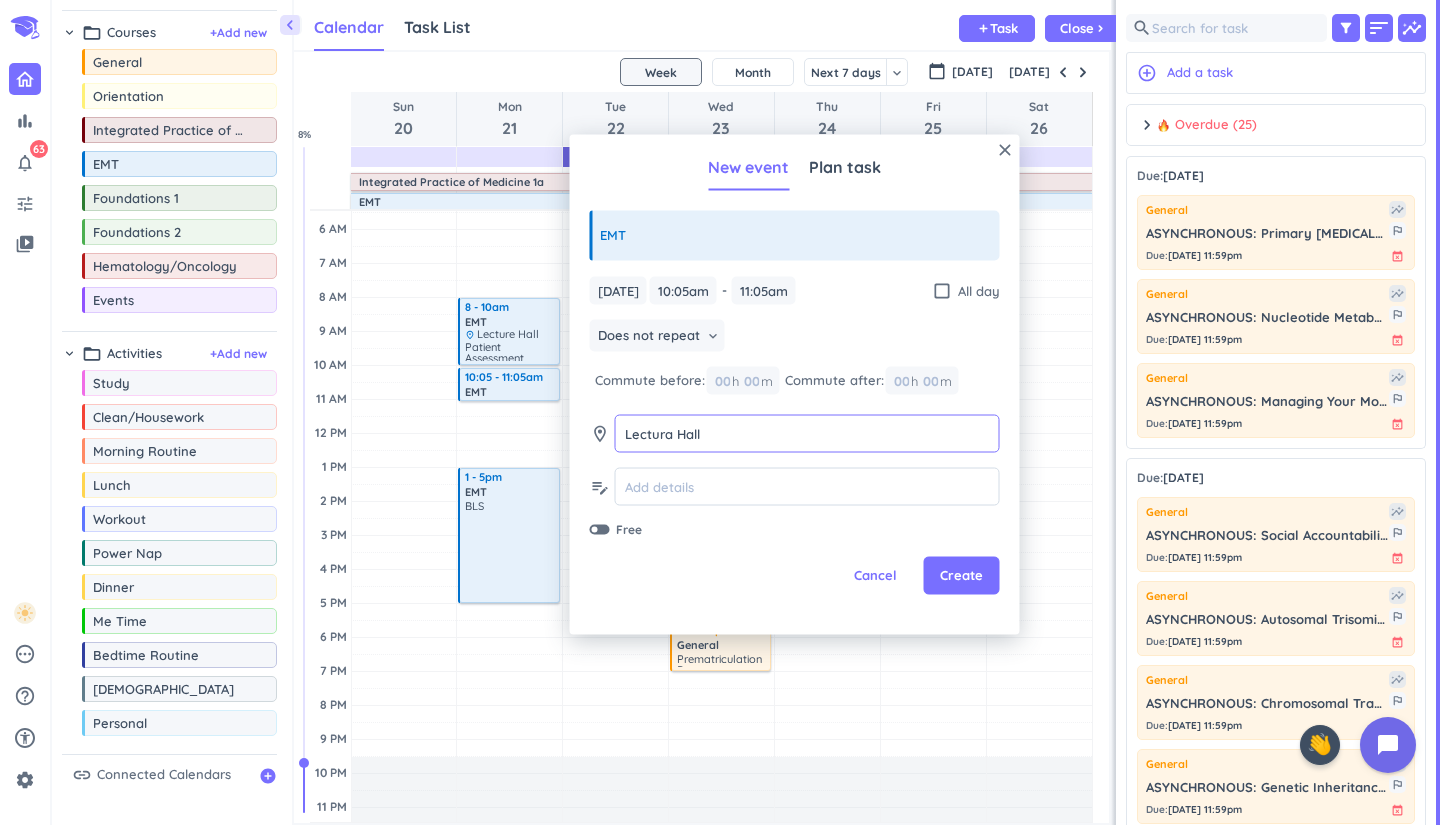 click on "Lectura Hall" at bounding box center [807, 433] 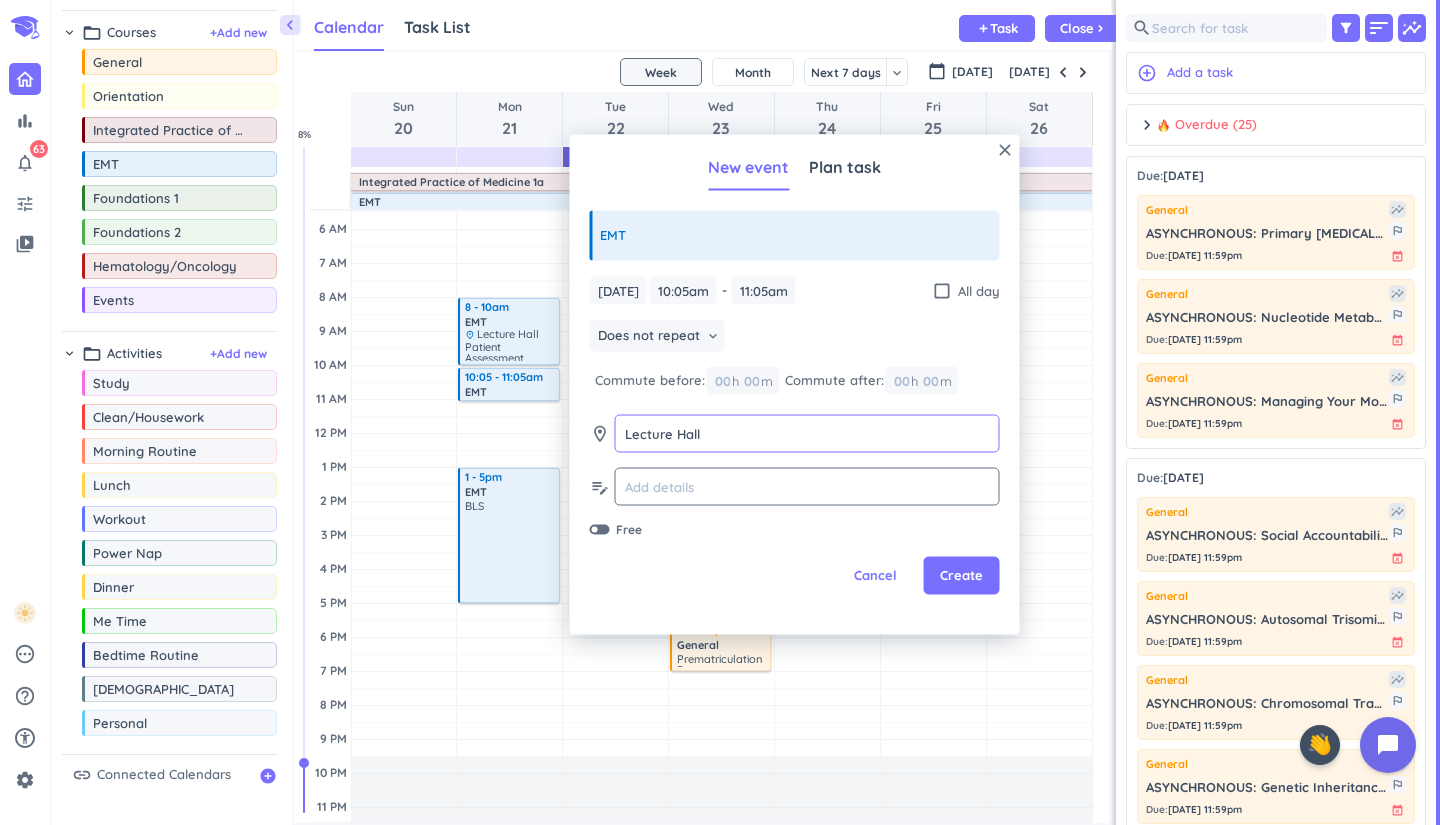 type on "Lecture Hall" 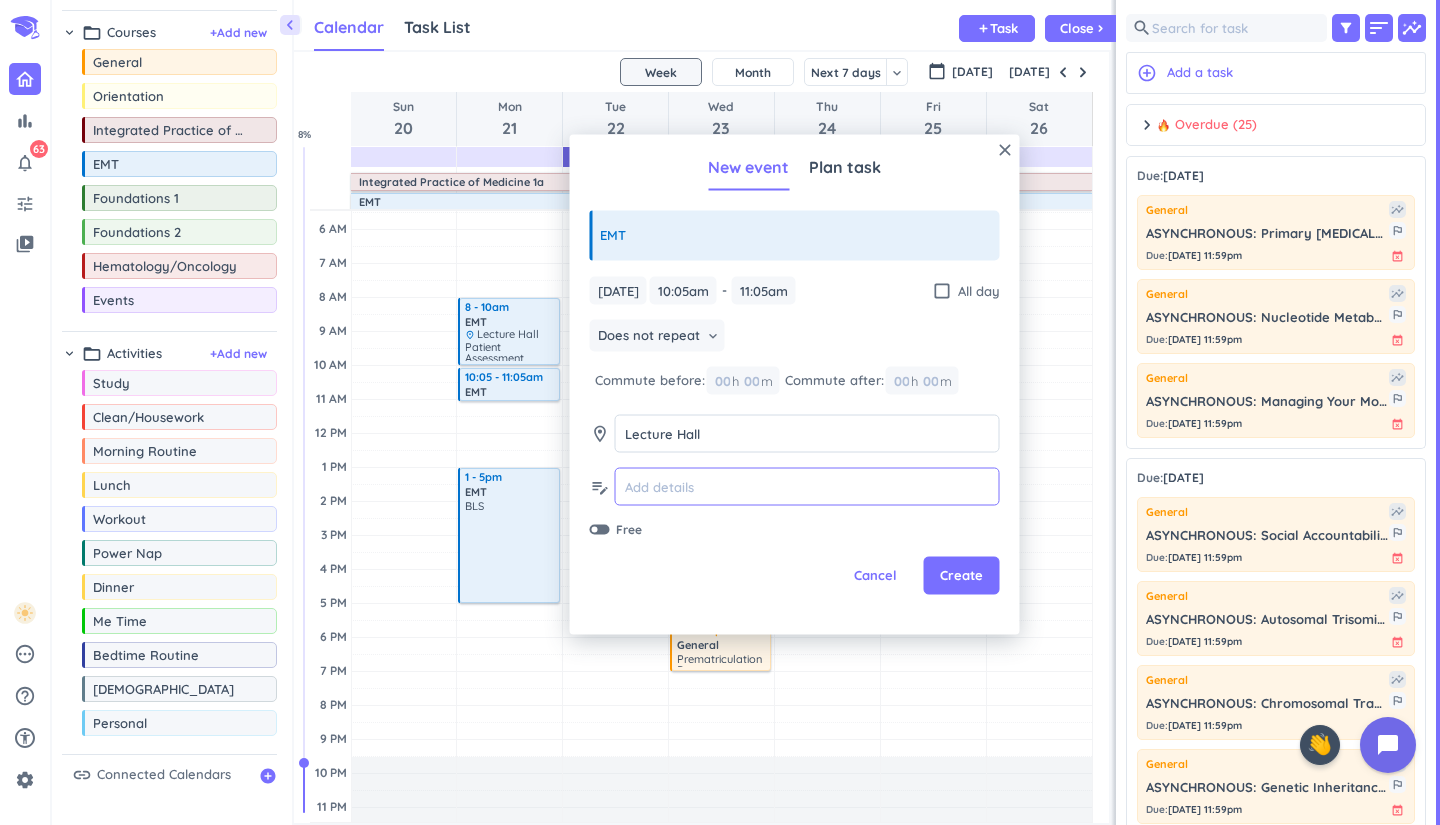 click at bounding box center (807, 486) 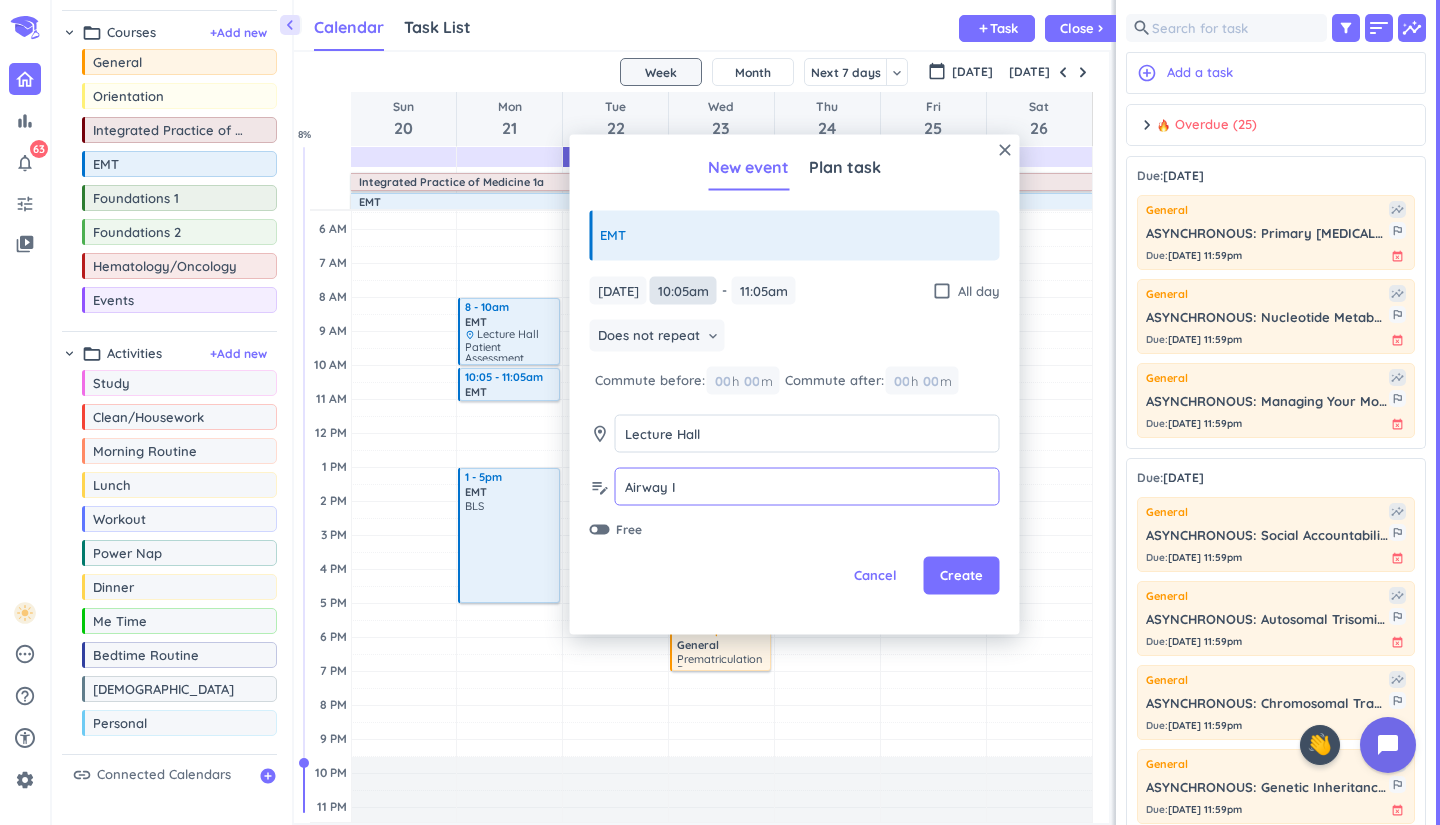 type on "Airway I" 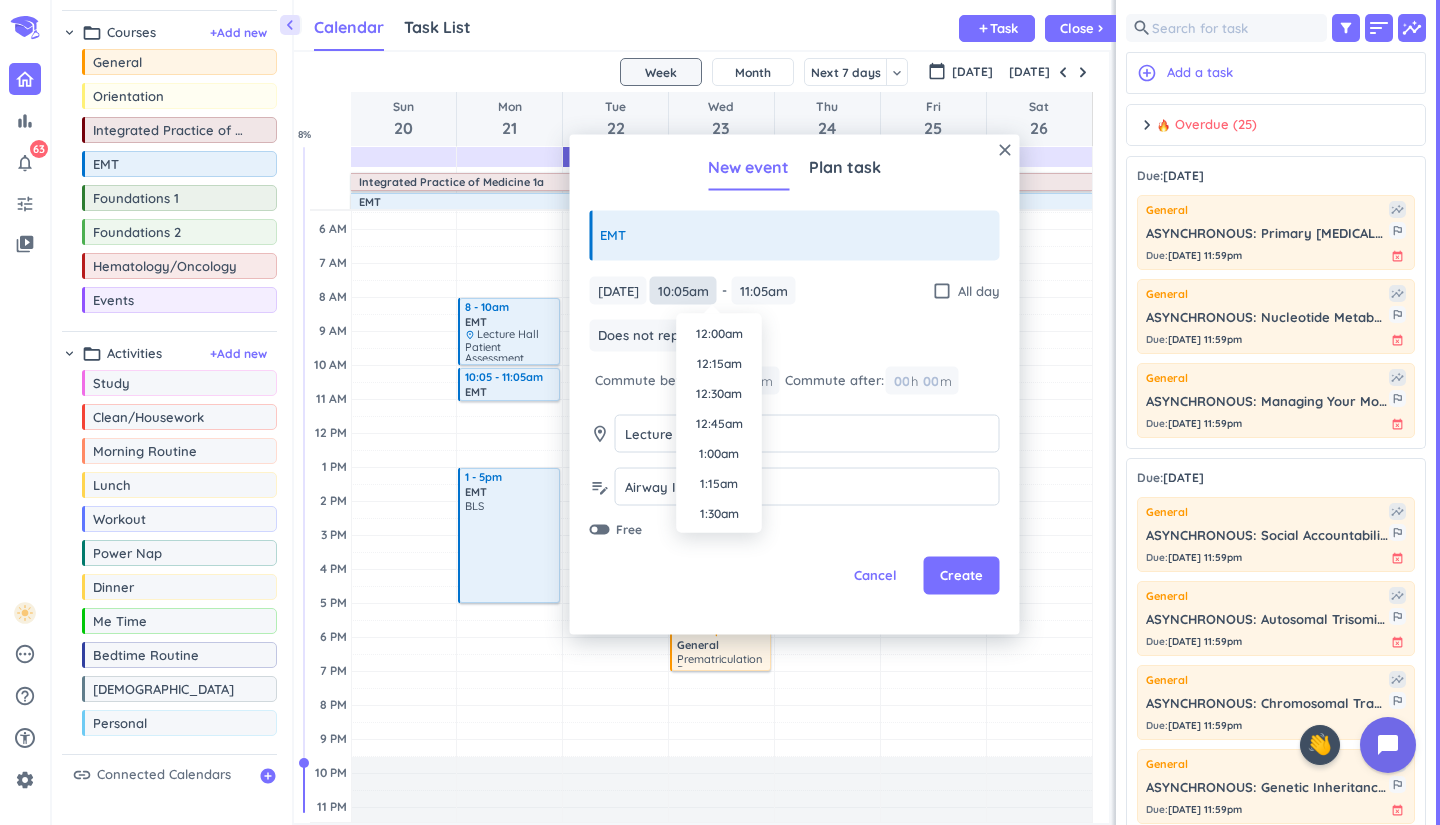 click on "10:05am" at bounding box center (683, 290) 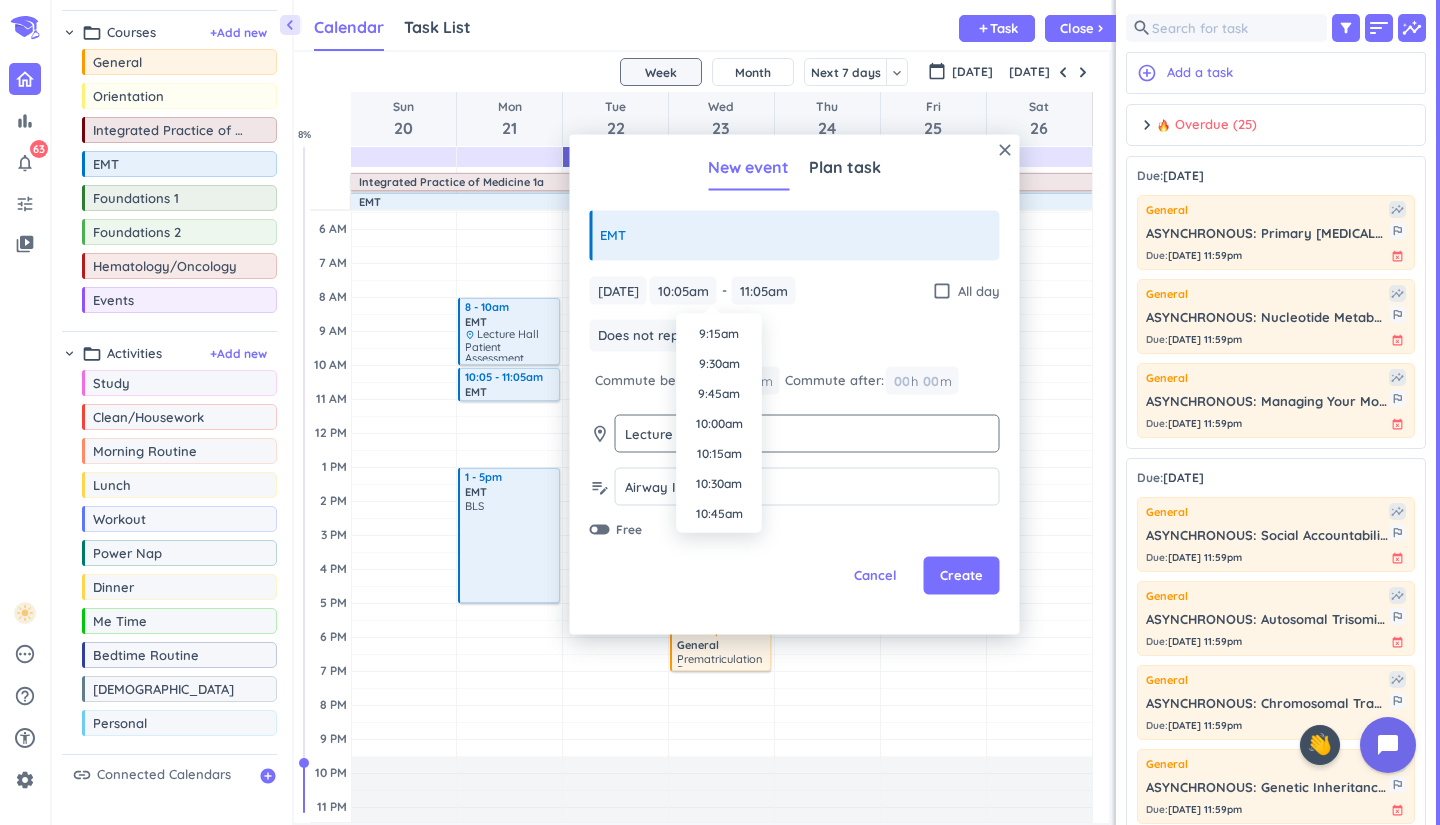 click on "10:00am" at bounding box center (719, 424) 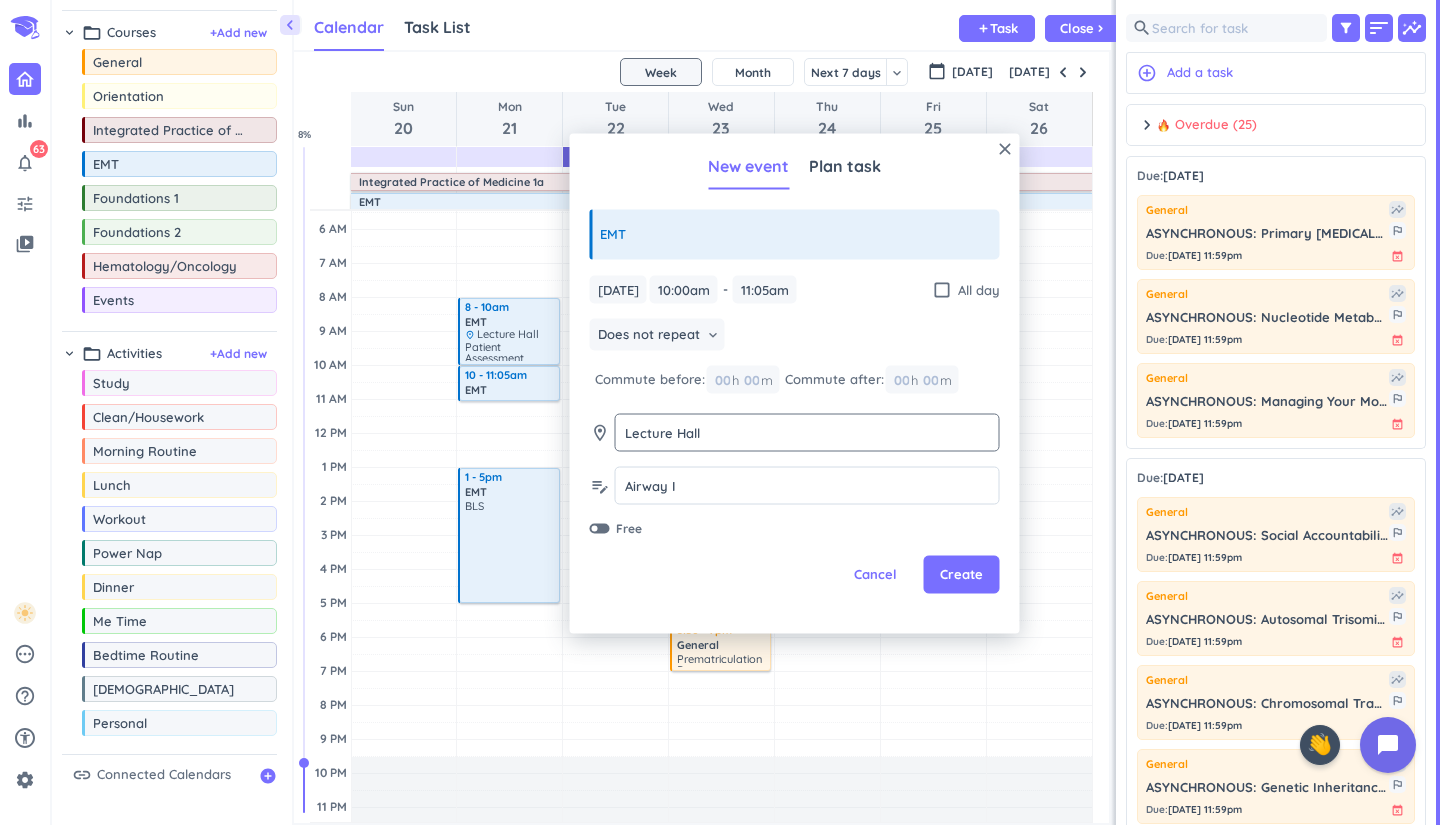 type on "10:00am" 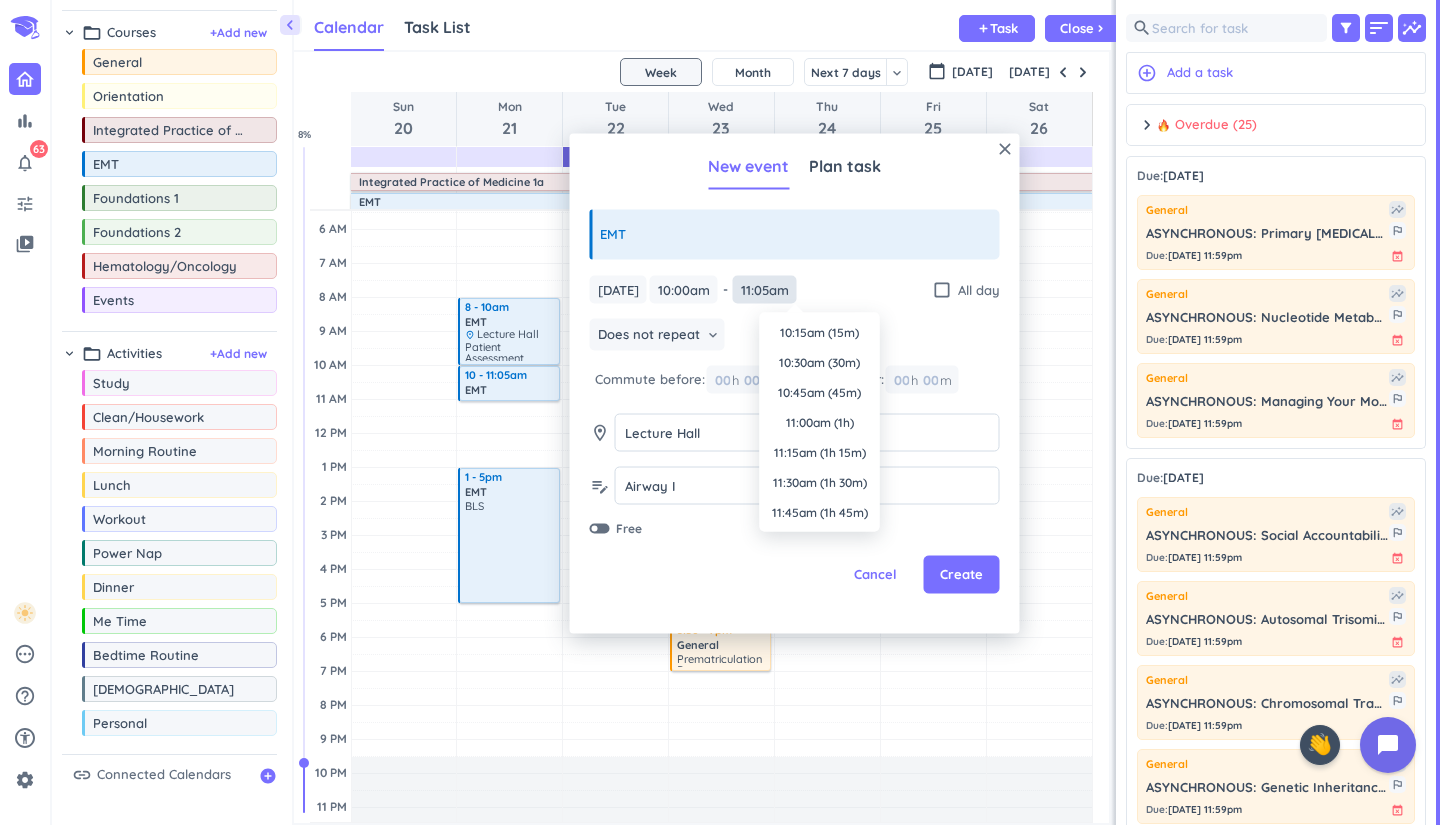 click on "11:05am" at bounding box center [765, 289] 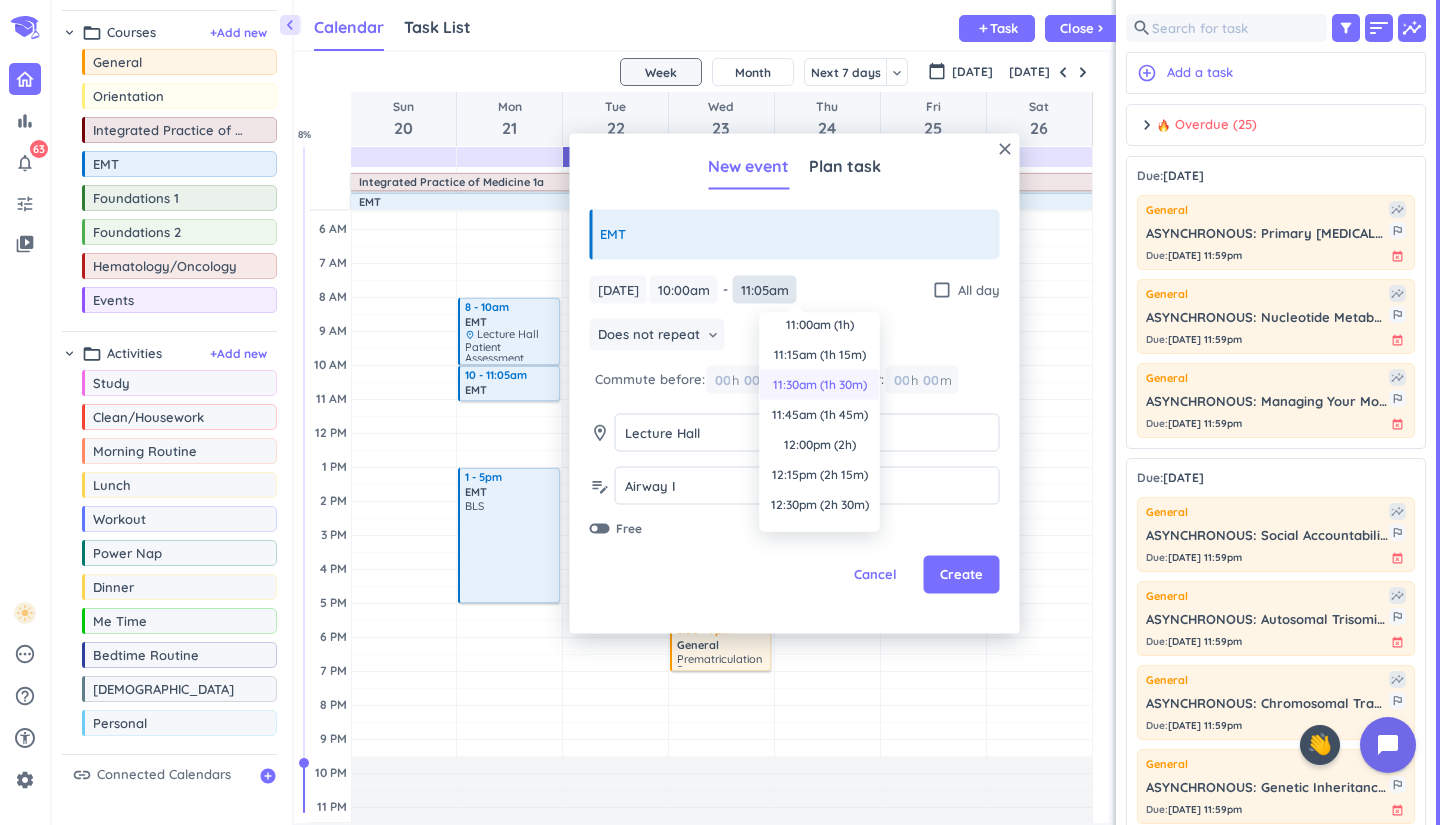 scroll, scrollTop: 106, scrollLeft: 0, axis: vertical 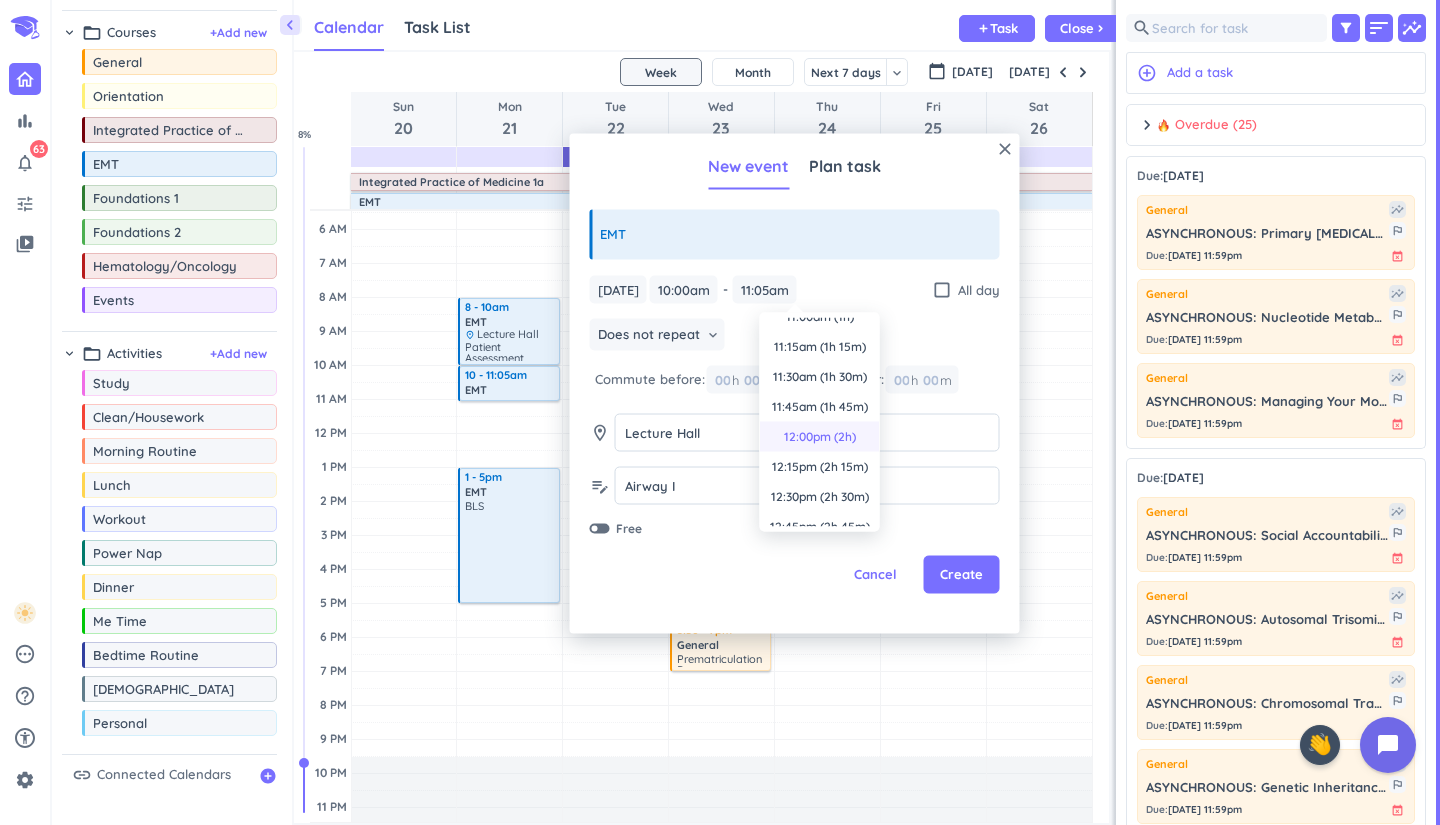 click on "12:00pm (2h)" at bounding box center [820, 437] 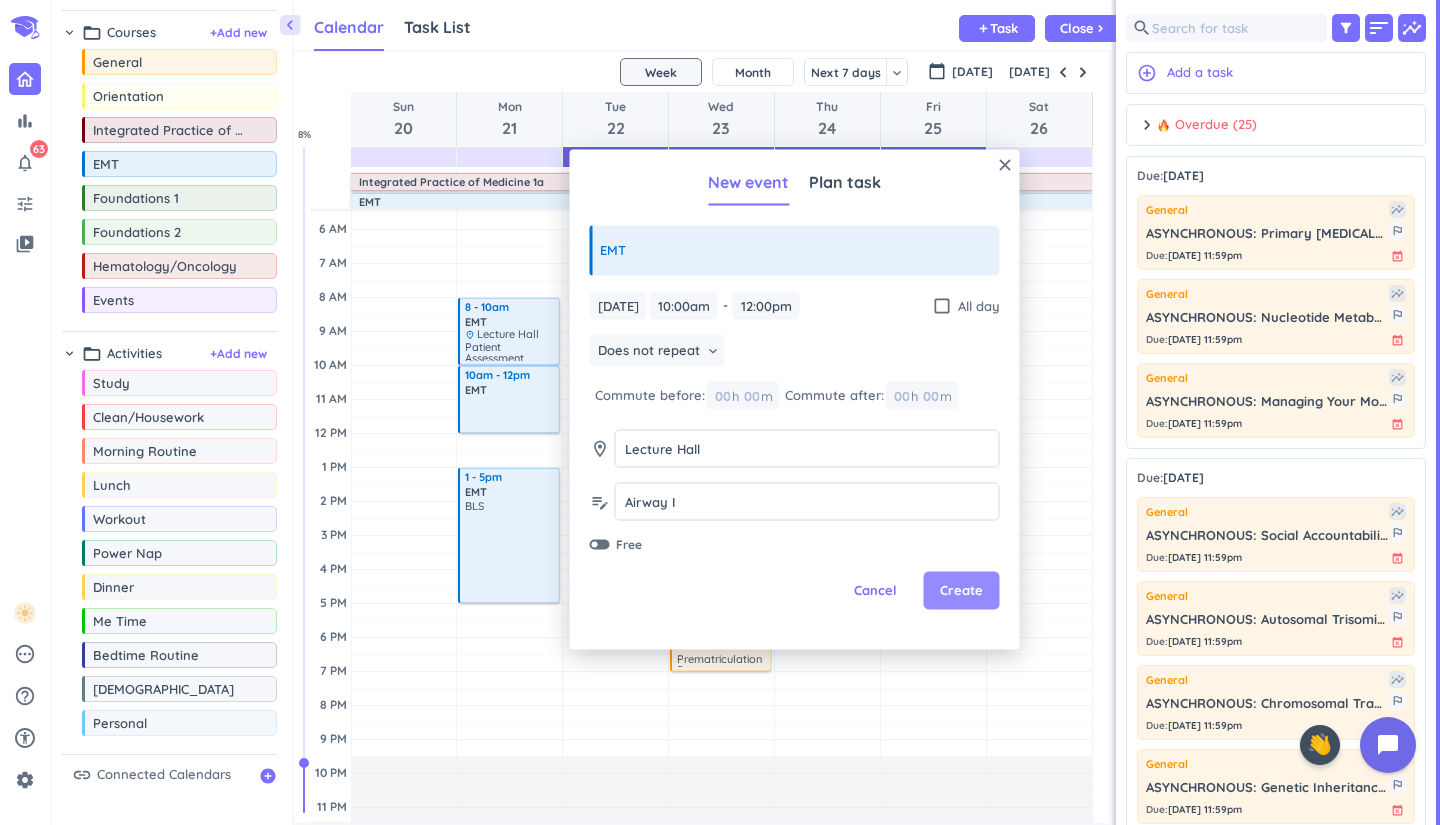 click on "Create" at bounding box center (961, 591) 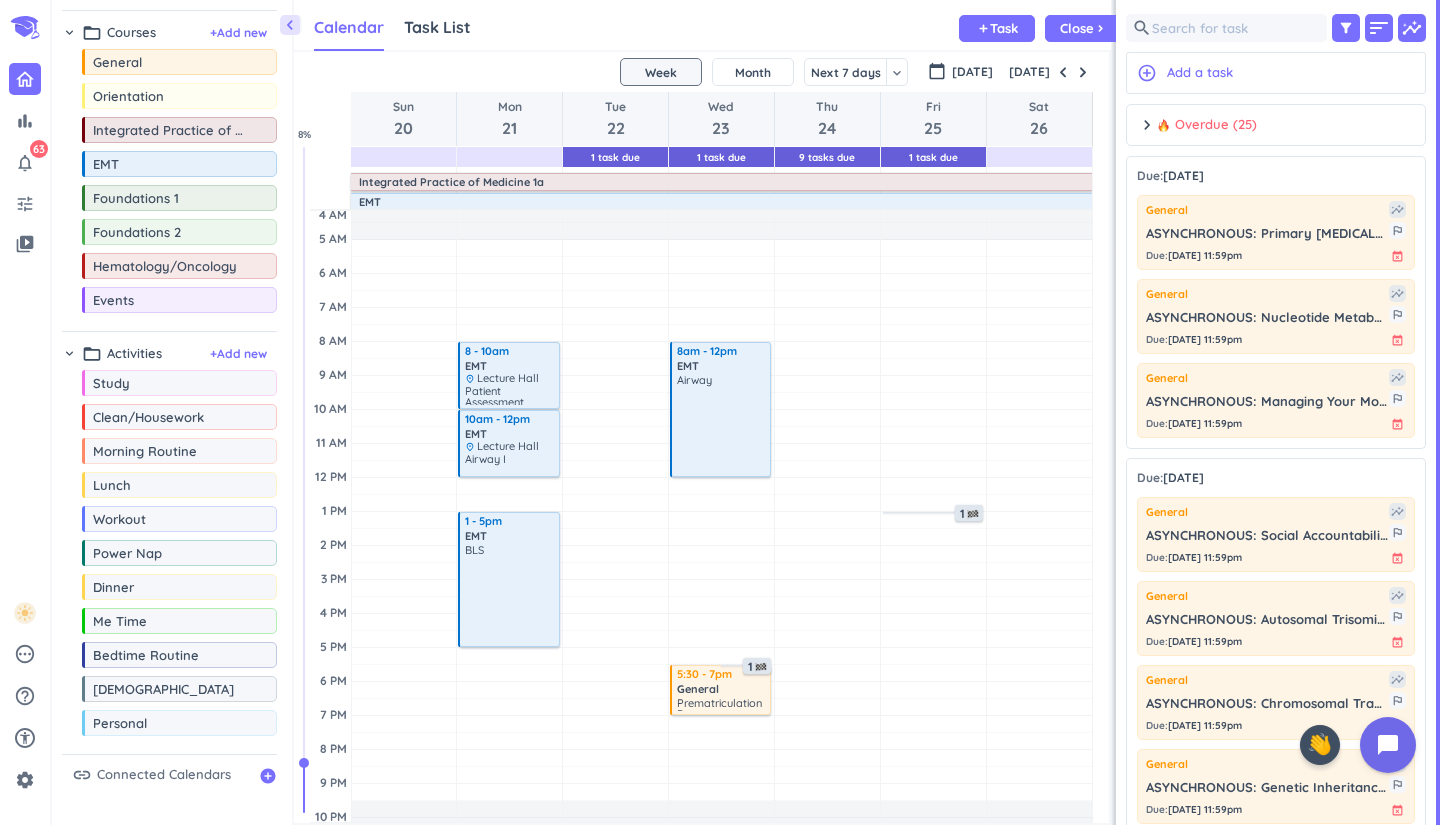scroll, scrollTop: 0, scrollLeft: 0, axis: both 